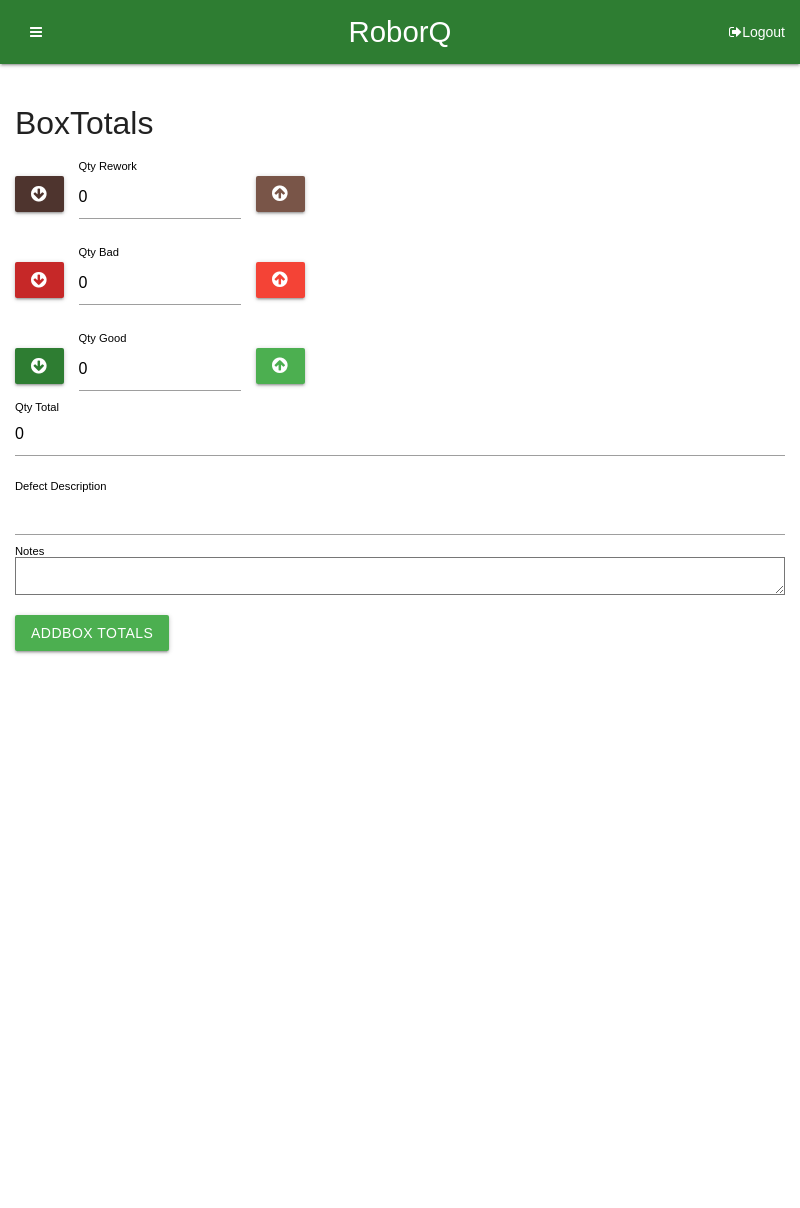 scroll, scrollTop: 0, scrollLeft: 0, axis: both 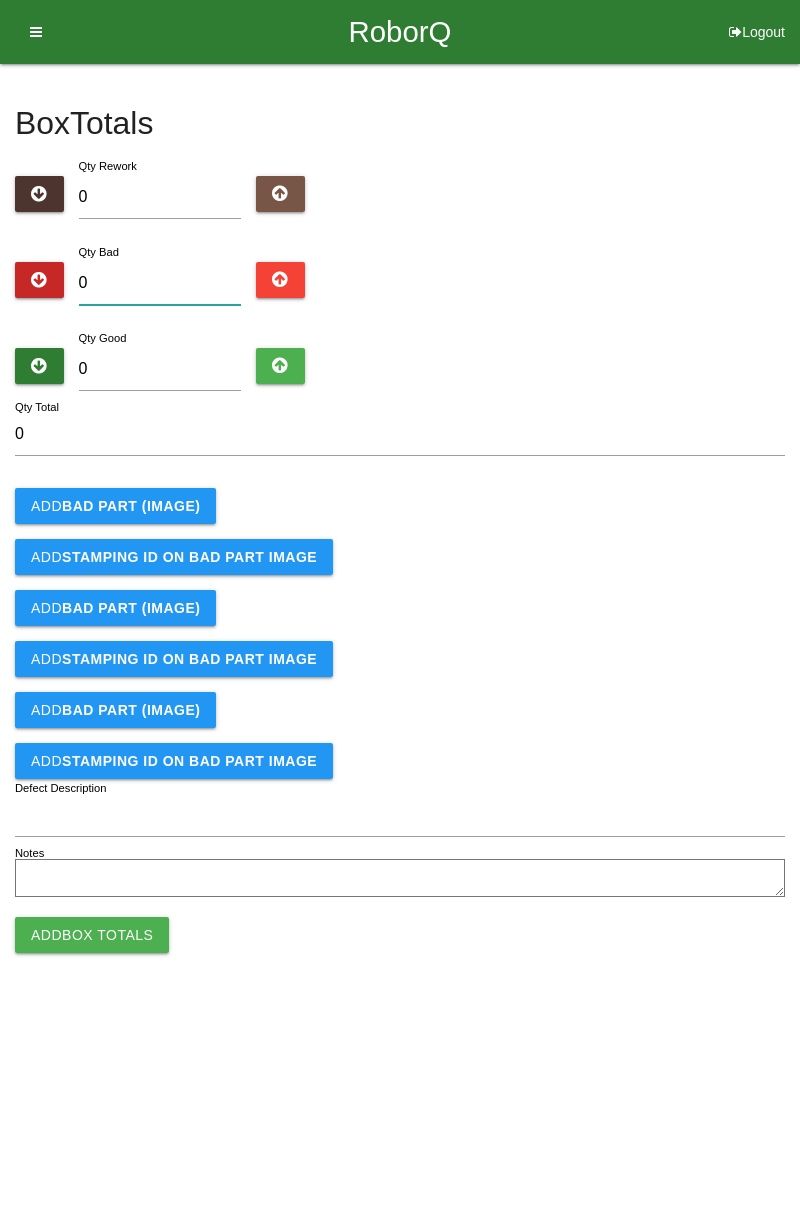 click on "0" at bounding box center (160, 283) 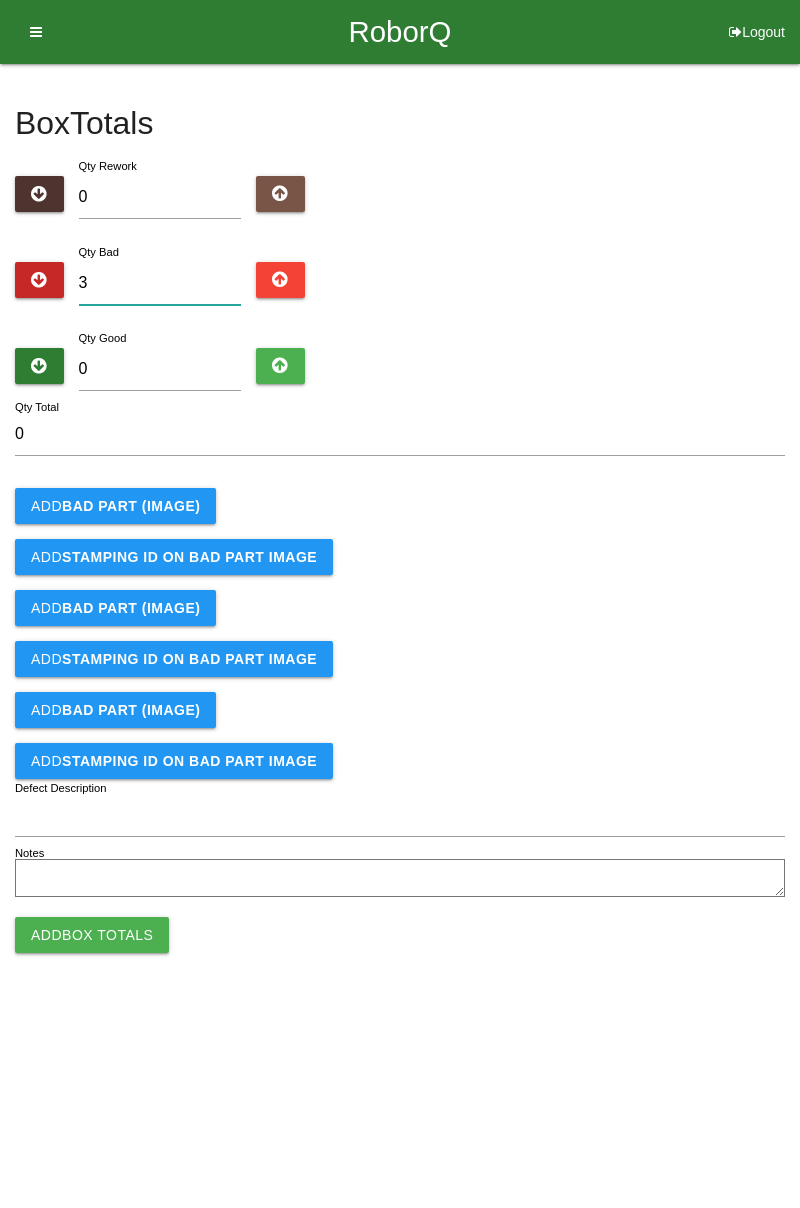 type on "3" 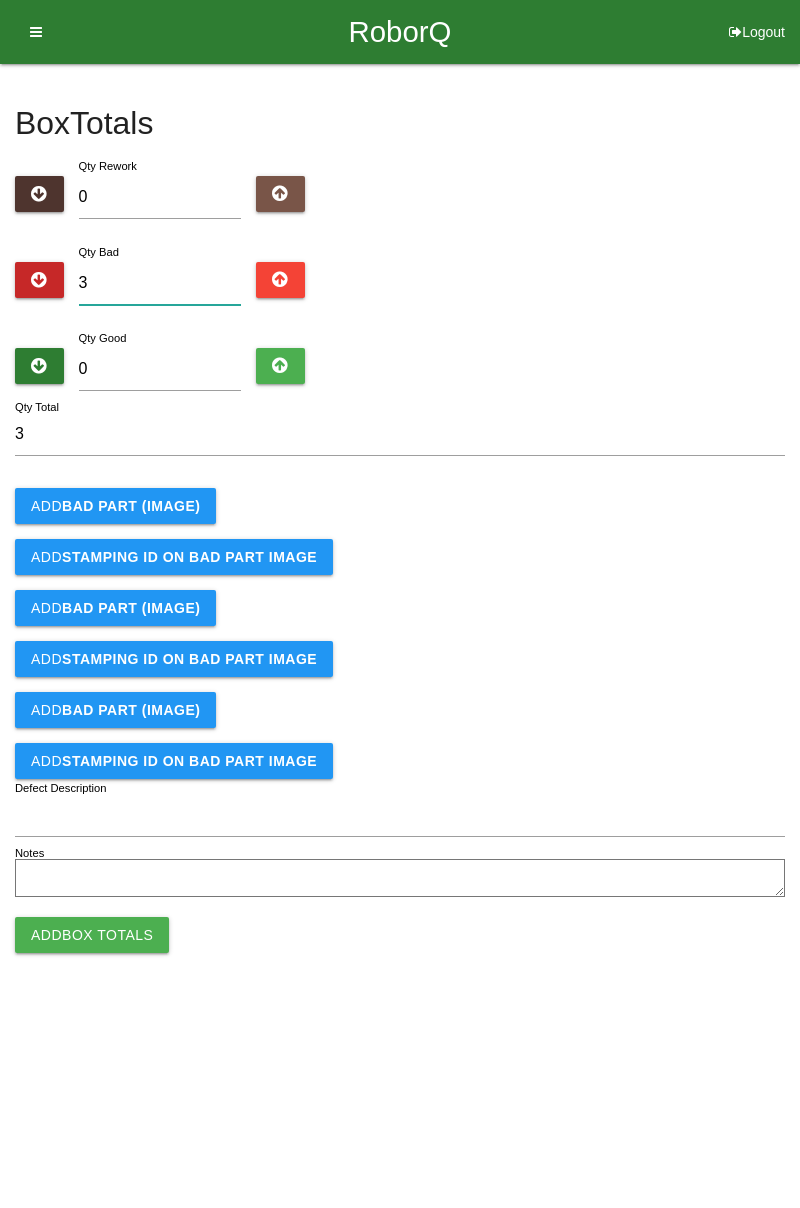 type on "3" 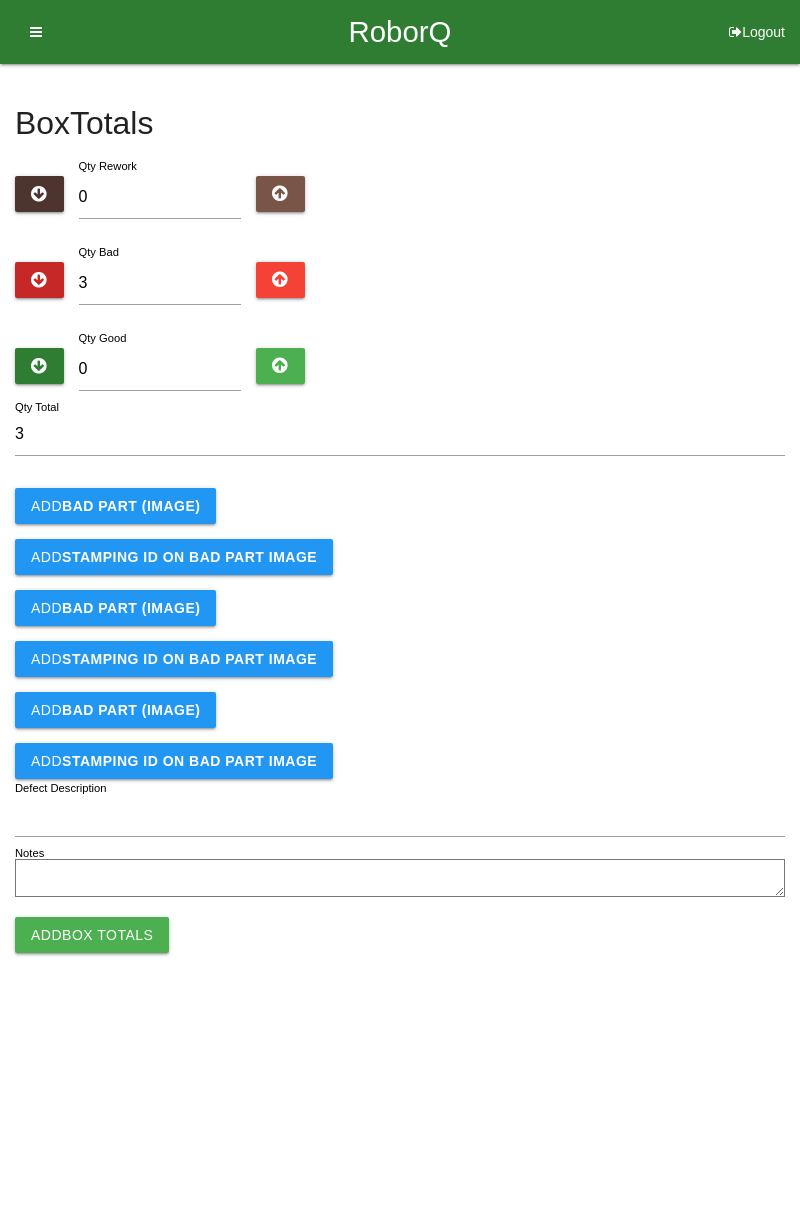 click on "BAD PART (IMAGE)" at bounding box center (131, 506) 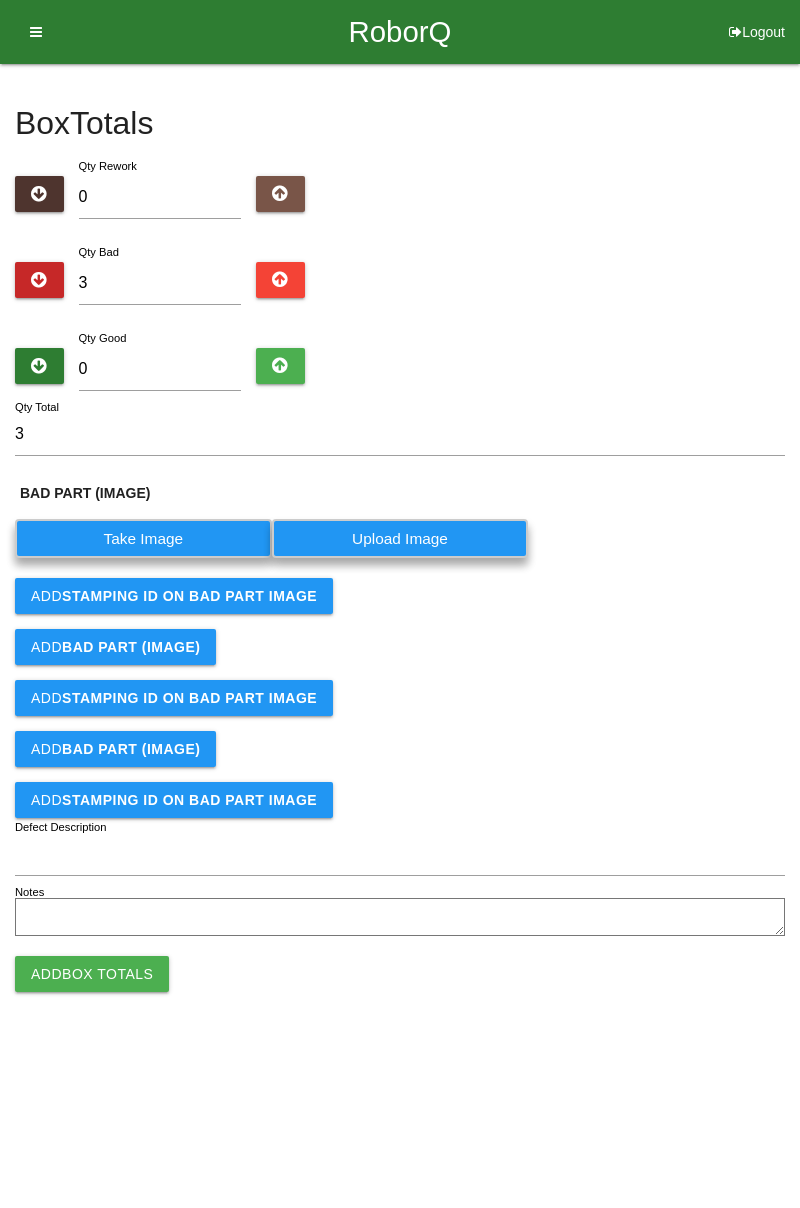 click on "Take Image" at bounding box center [143, 538] 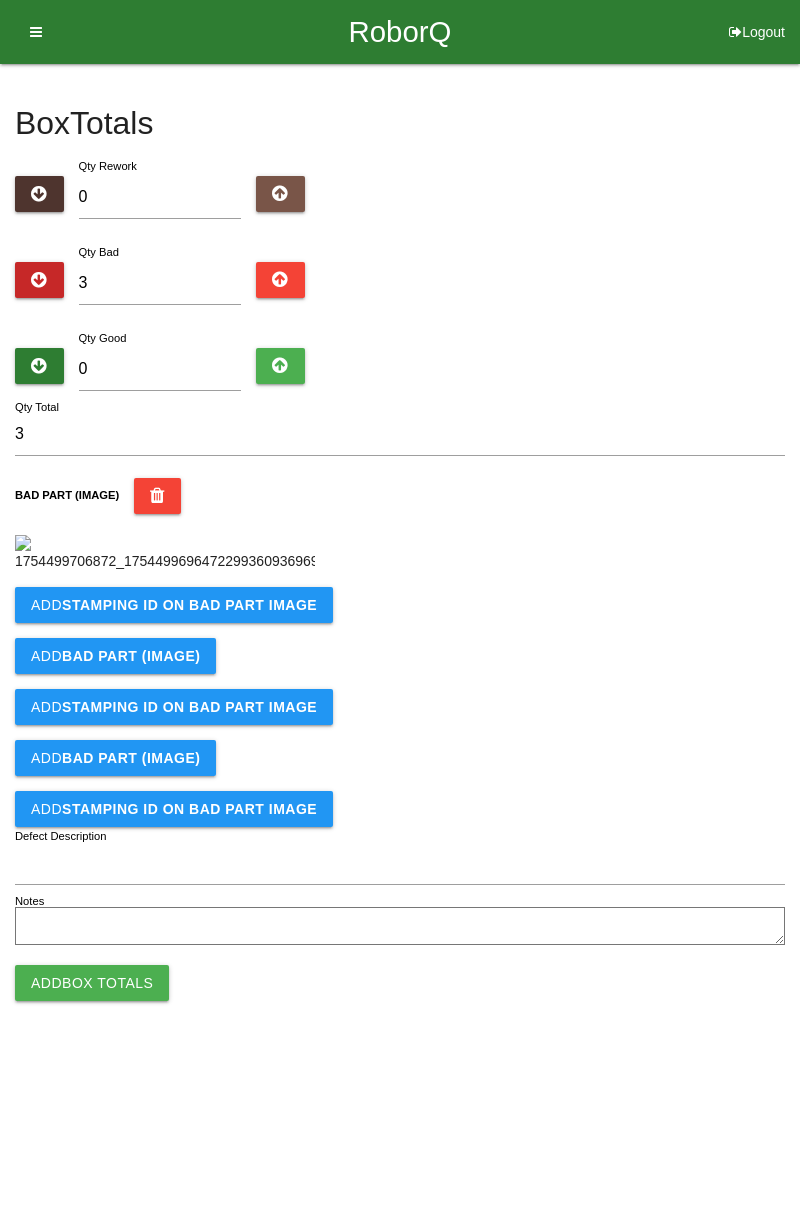 click on "Add  STAMPING ID on BAD PART Image" at bounding box center [174, 605] 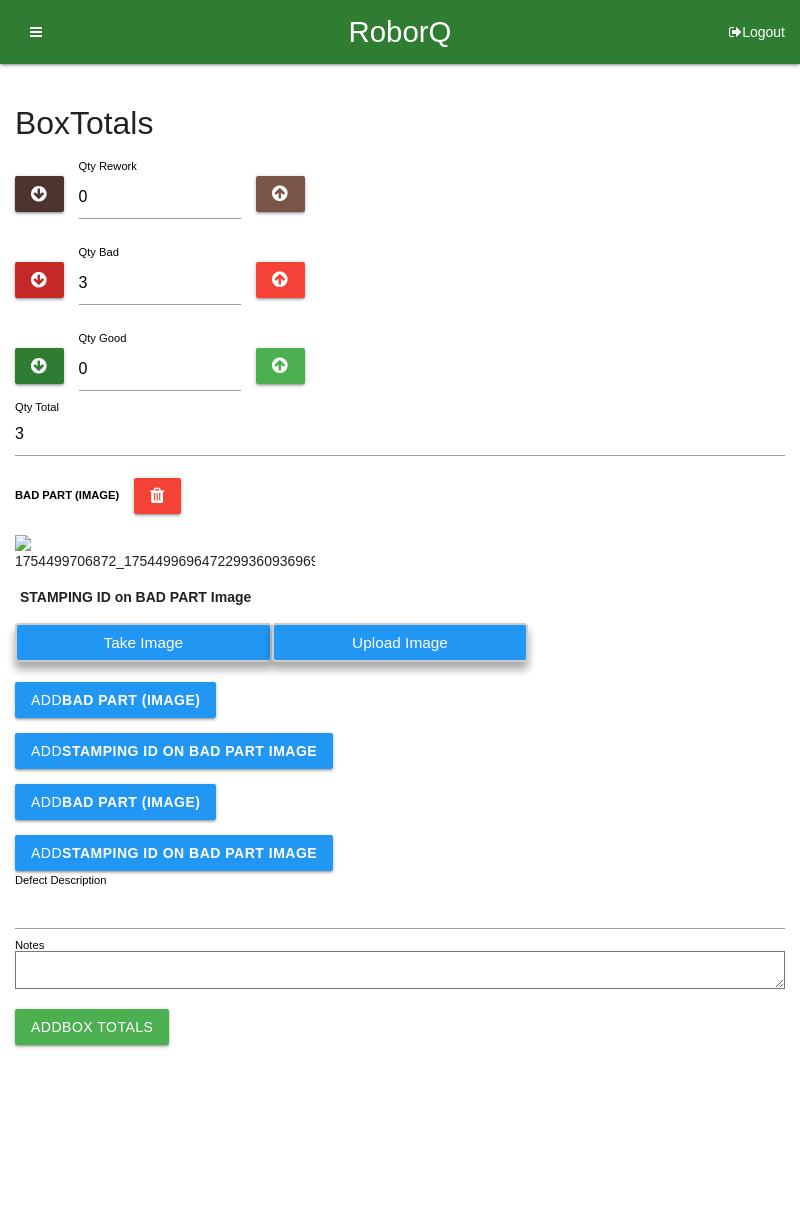 click on "Take Image" at bounding box center (143, 642) 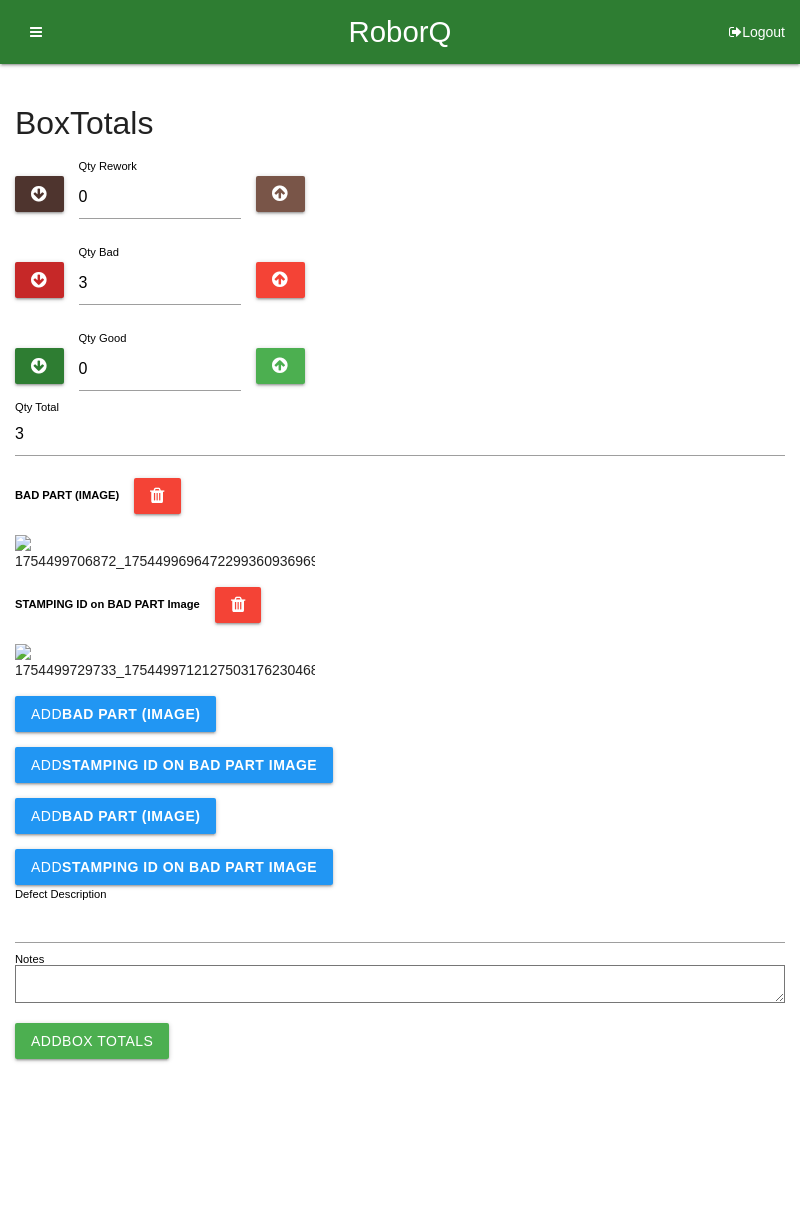 scroll, scrollTop: 440, scrollLeft: 0, axis: vertical 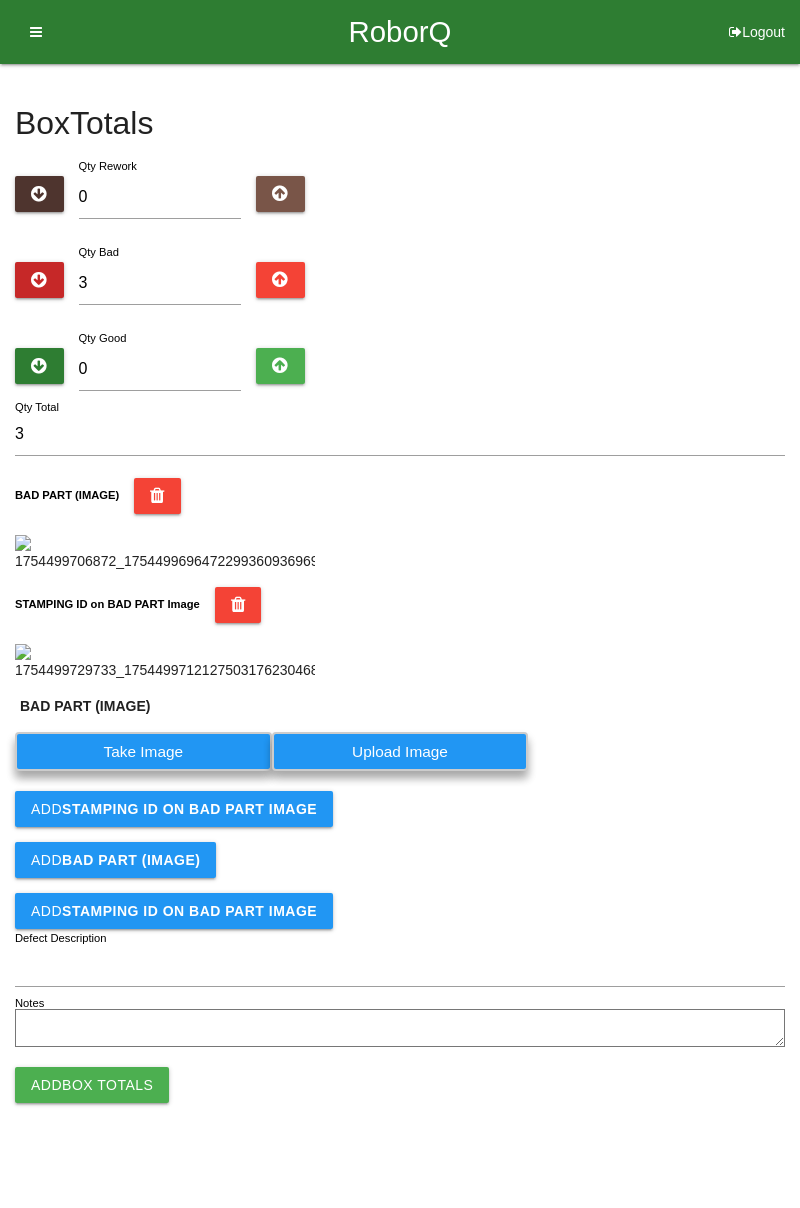 click on "Take Image" at bounding box center [143, 751] 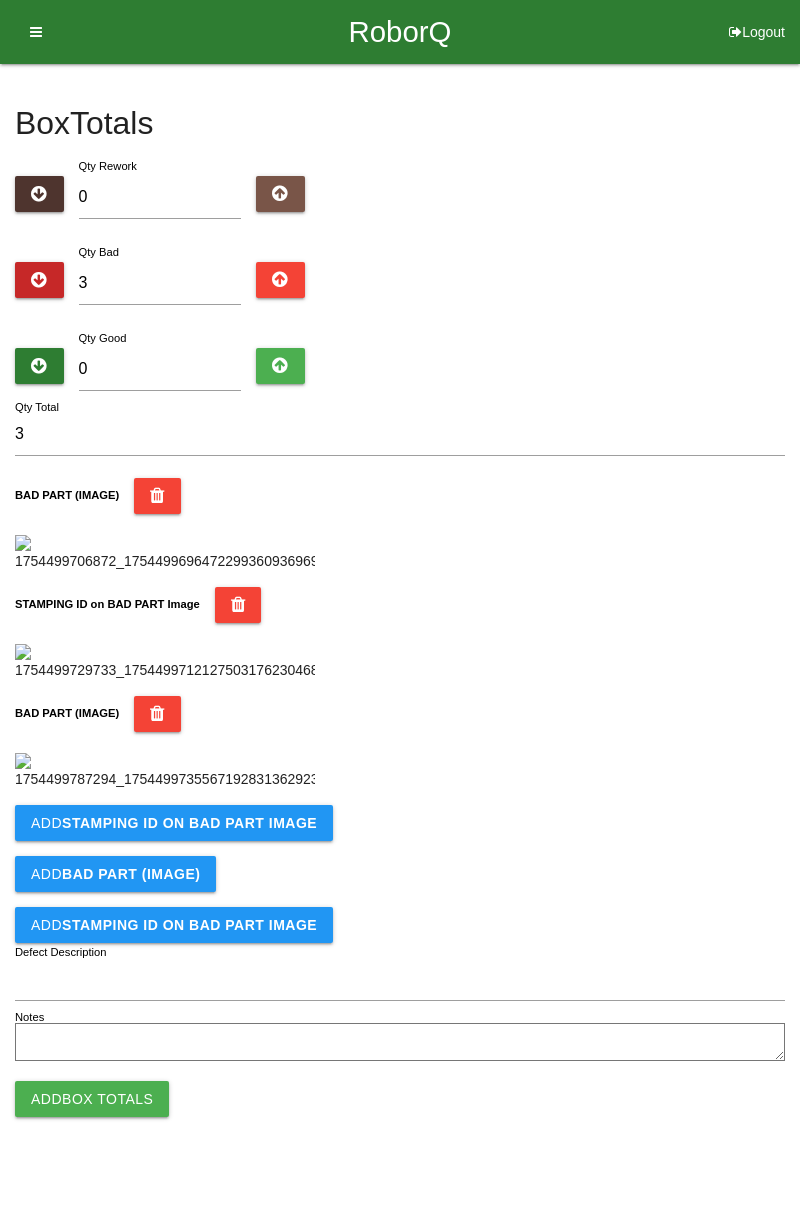 scroll, scrollTop: 768, scrollLeft: 0, axis: vertical 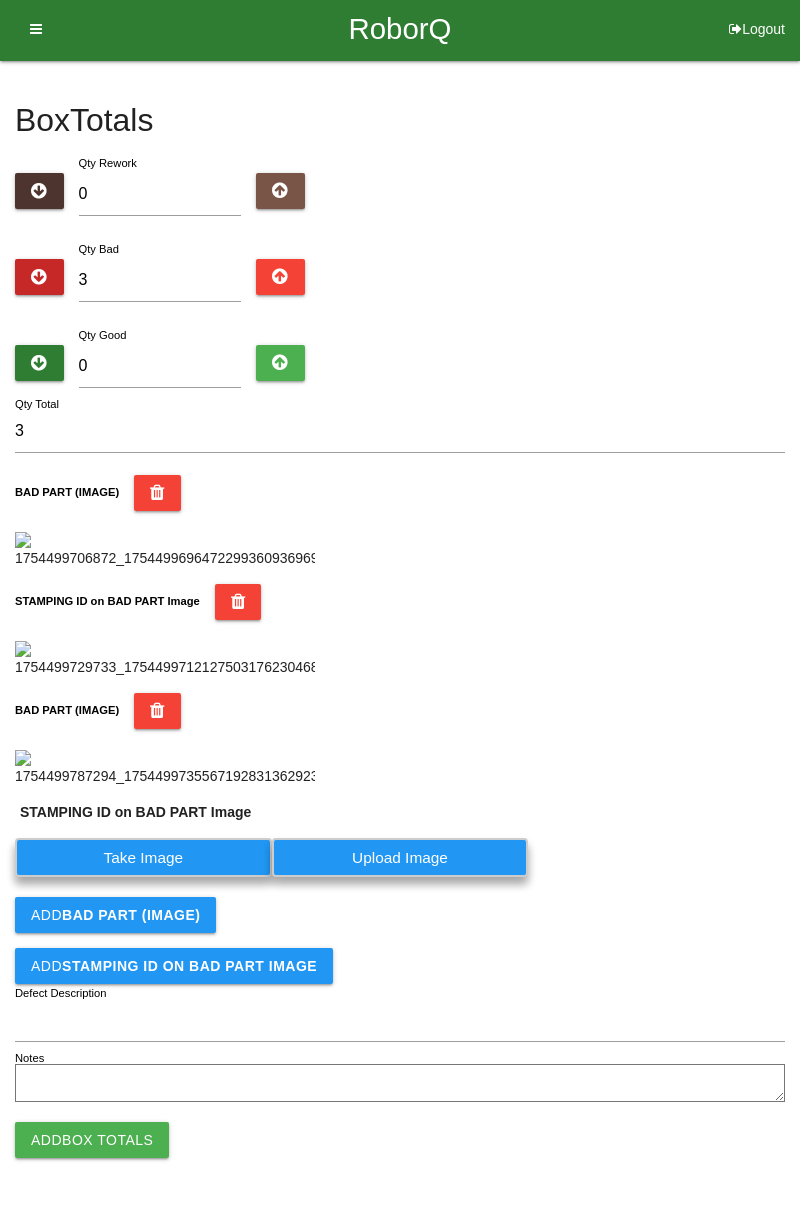click on "Take Image" at bounding box center [143, 857] 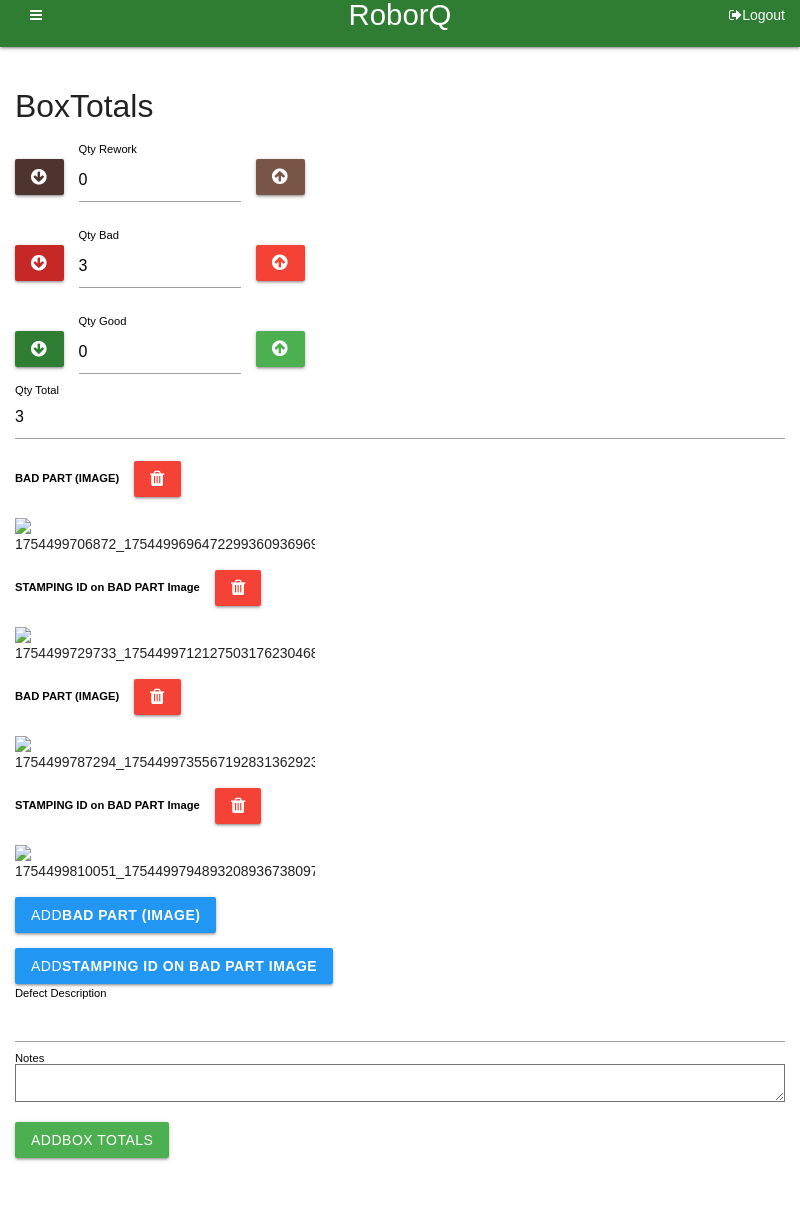 scroll, scrollTop: 1096, scrollLeft: 0, axis: vertical 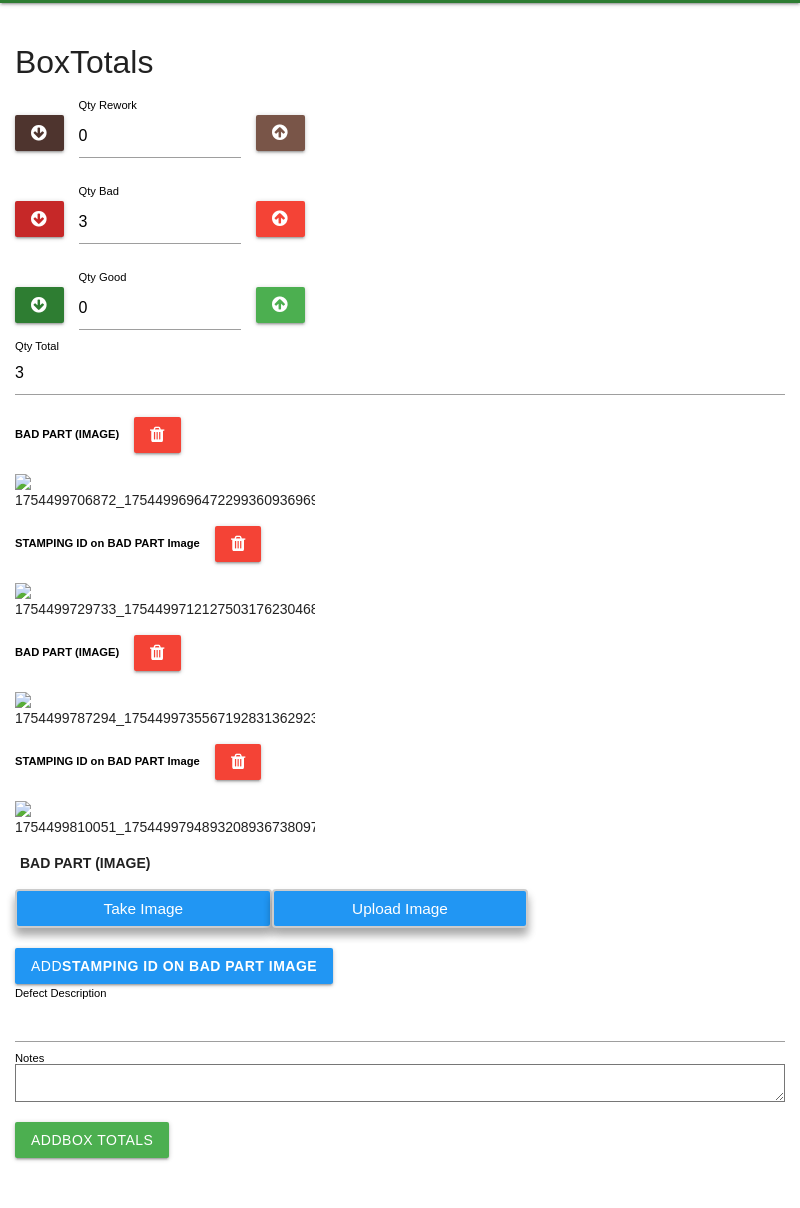 click on "Take Image" at bounding box center [143, 908] 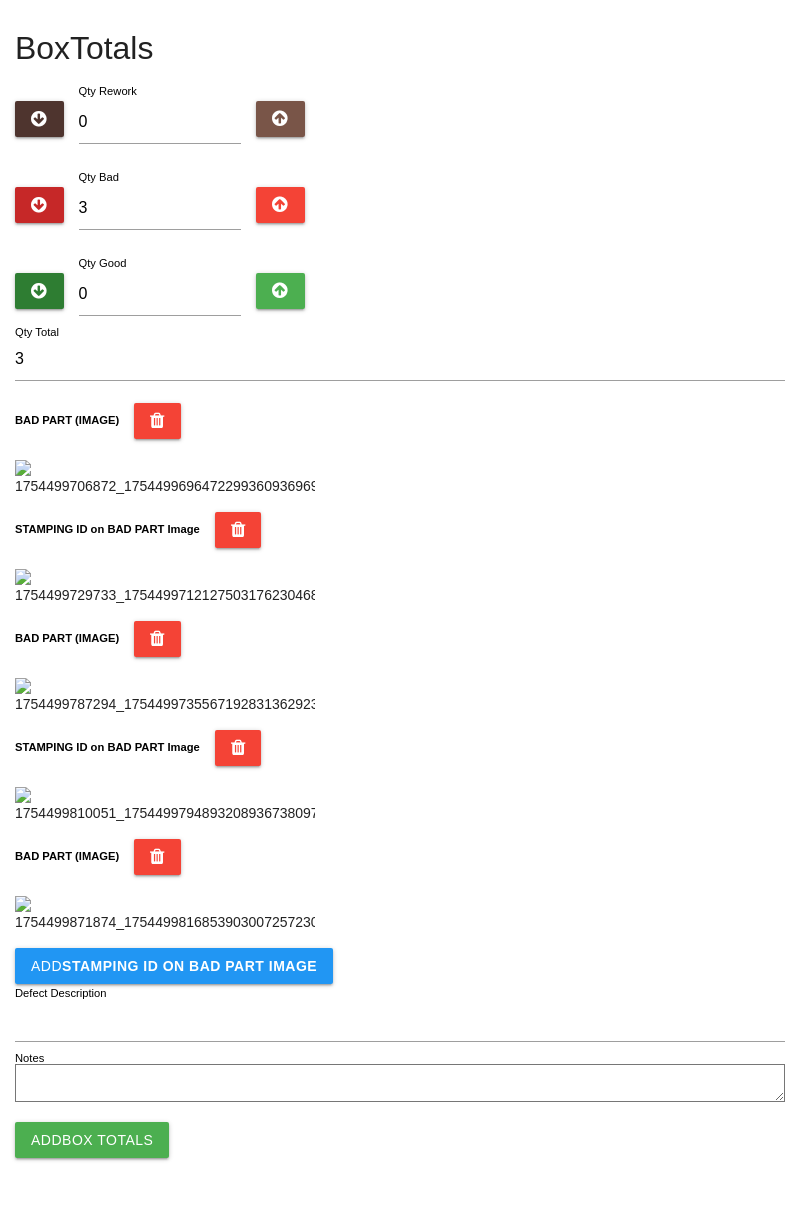 scroll, scrollTop: 1424, scrollLeft: 0, axis: vertical 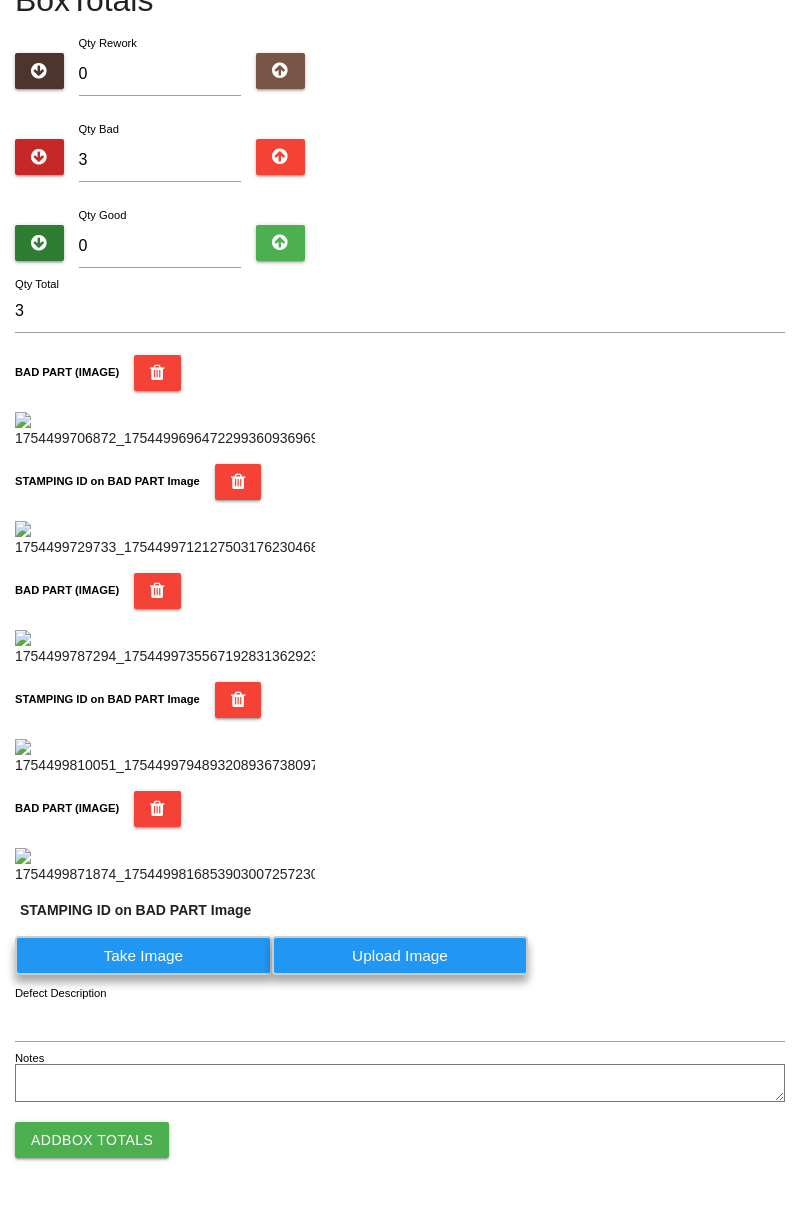 click on "Take Image" at bounding box center [143, 955] 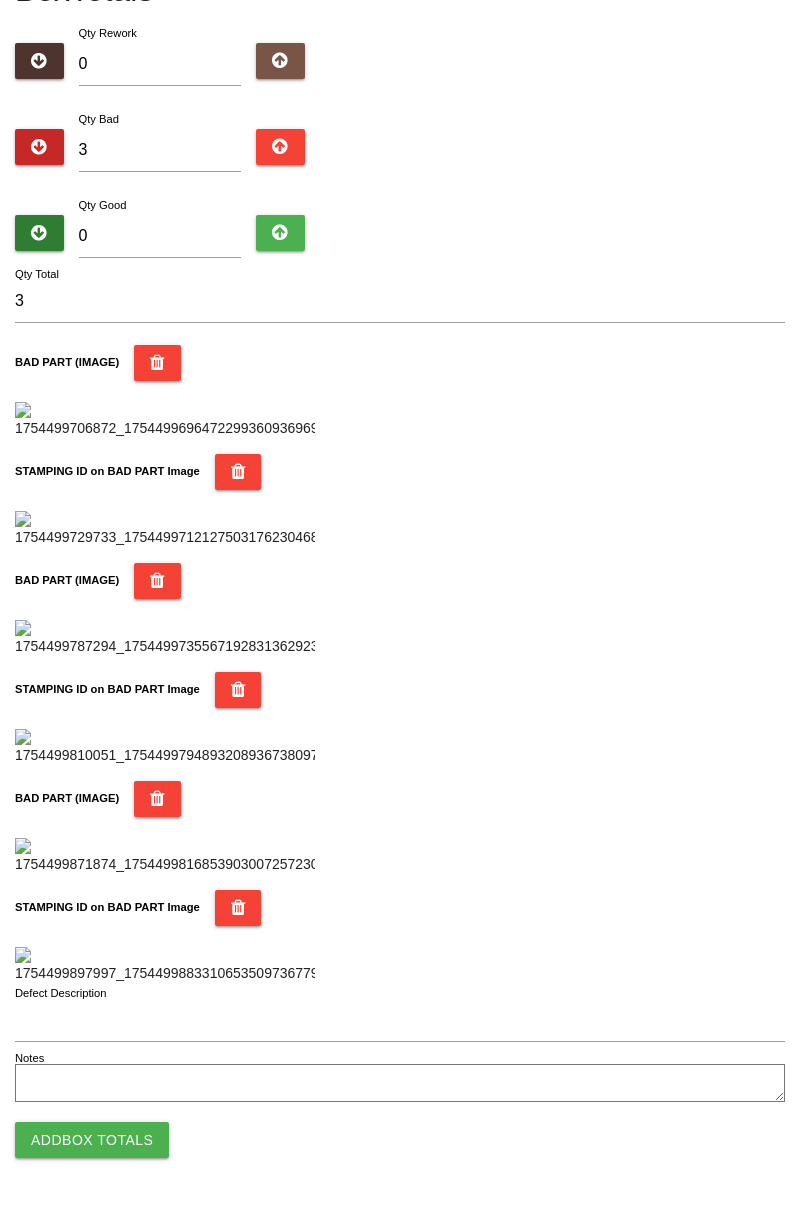 scroll, scrollTop: 1752, scrollLeft: 0, axis: vertical 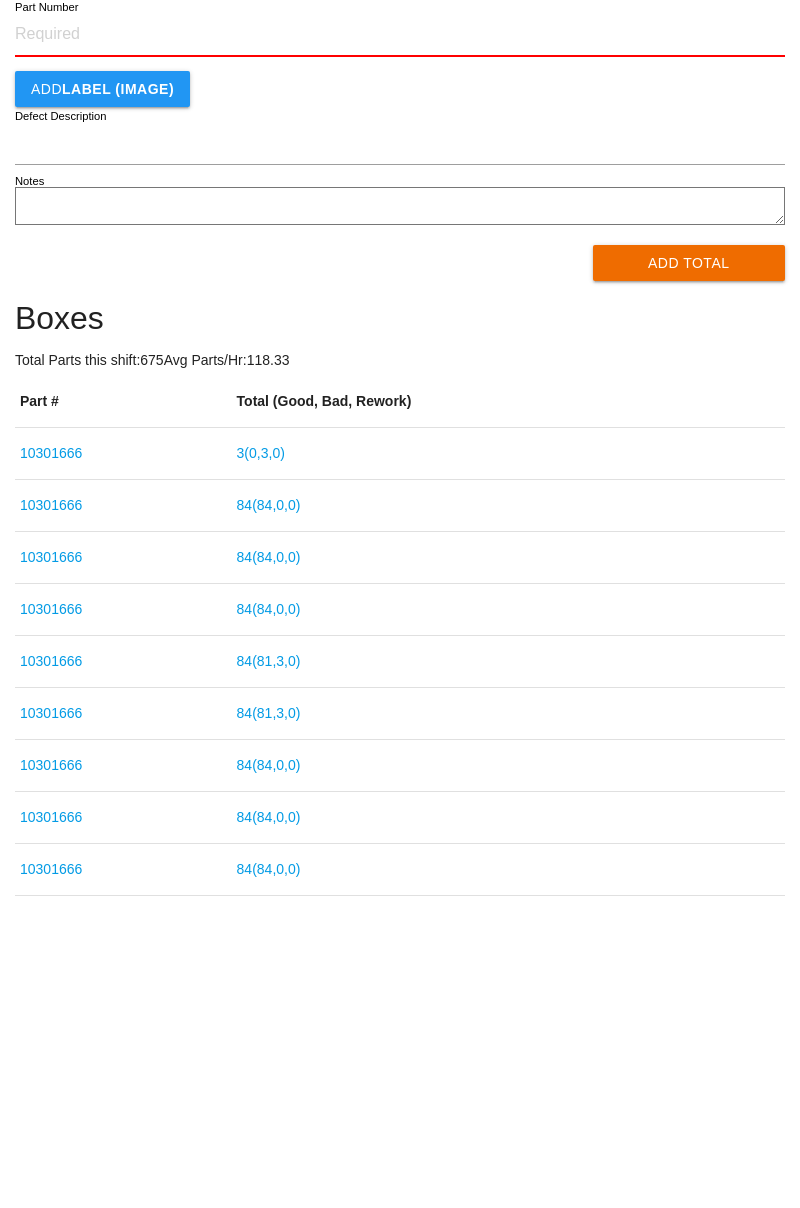 click on "3  ( 0 ,  3 ,  0 )" at bounding box center [261, 629] 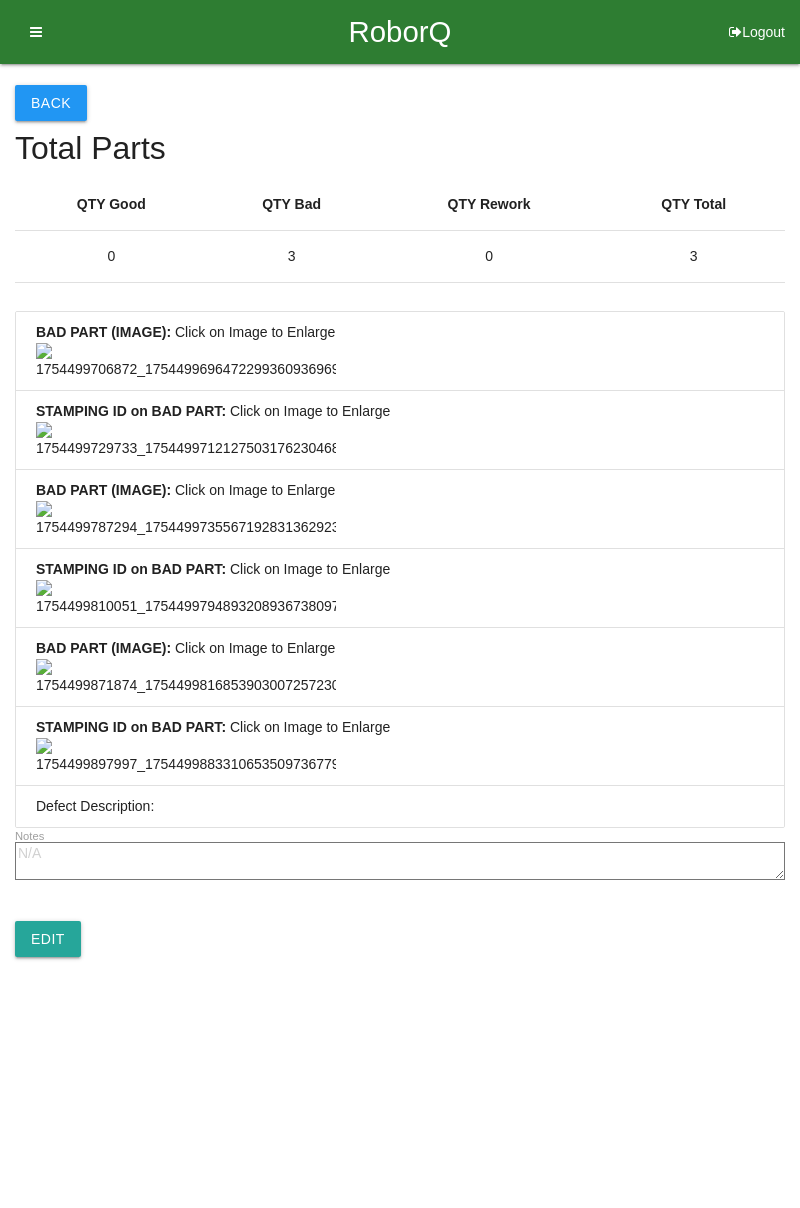 scroll, scrollTop: 1487, scrollLeft: 0, axis: vertical 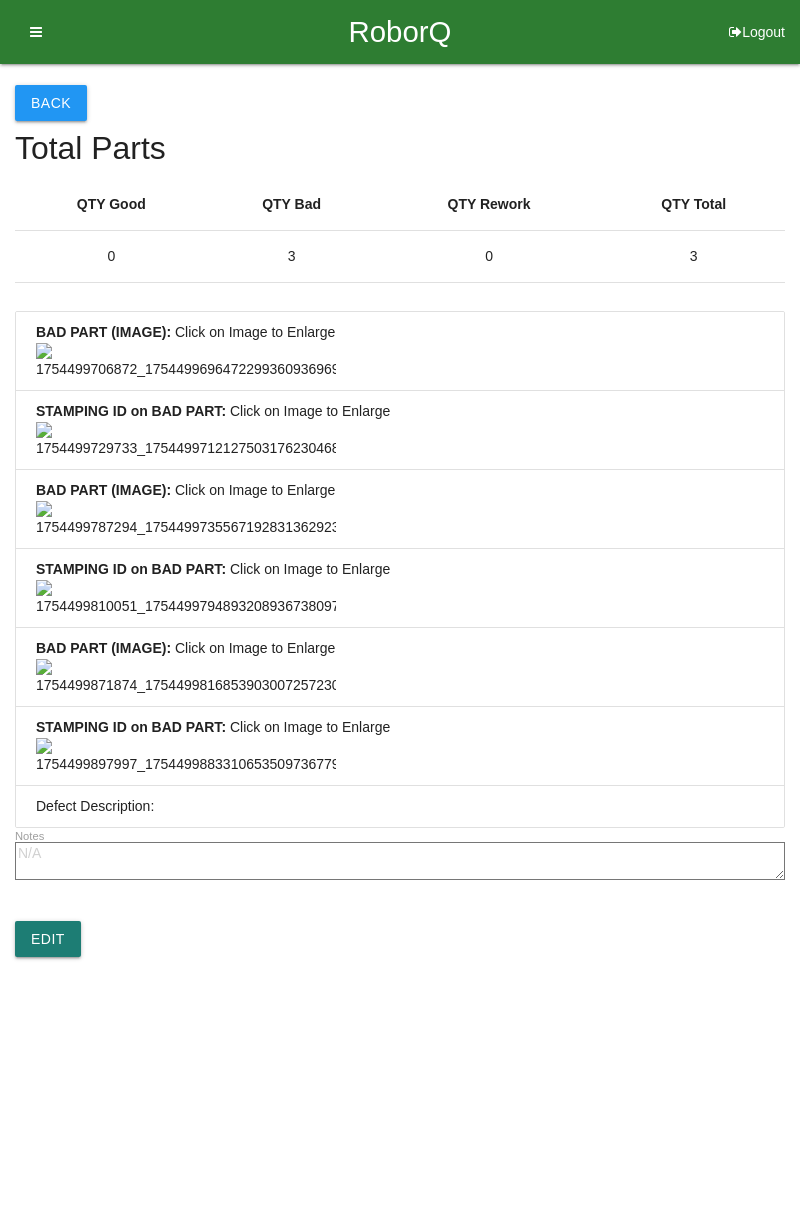 click on "Edit" at bounding box center (48, 939) 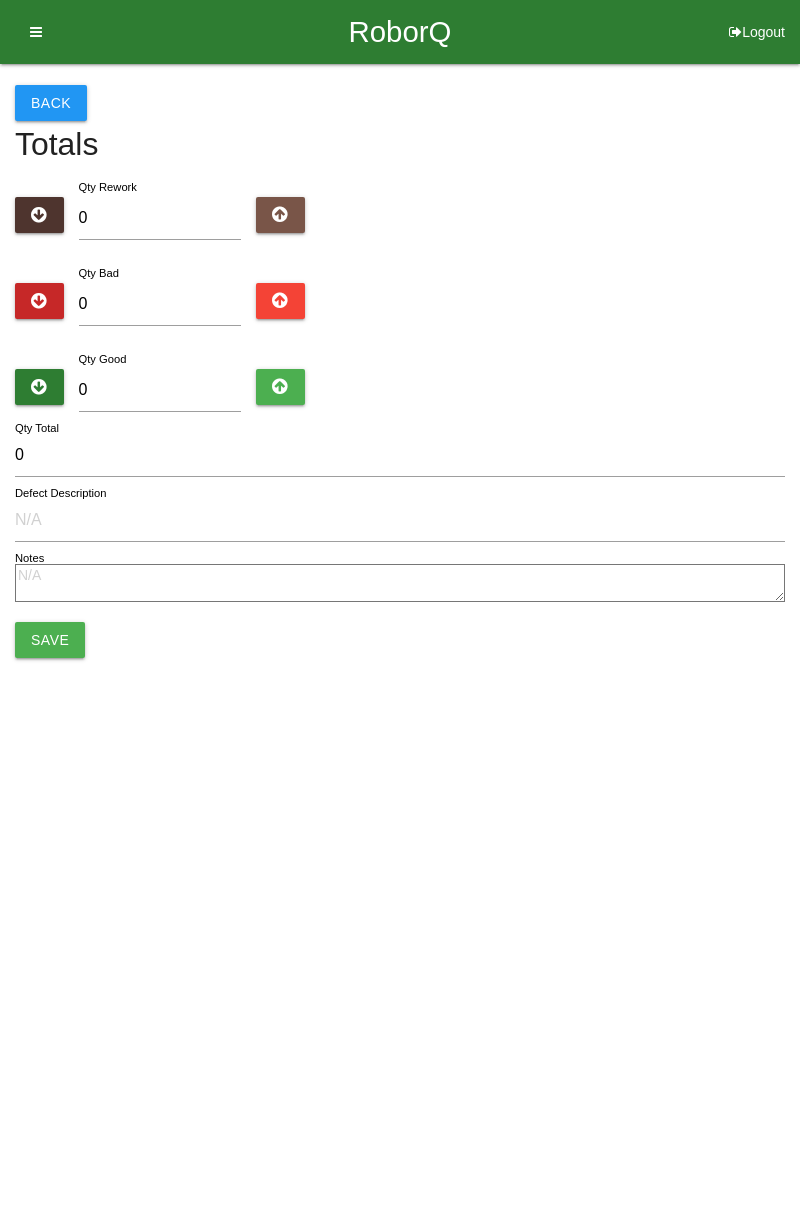 scroll, scrollTop: 0, scrollLeft: 0, axis: both 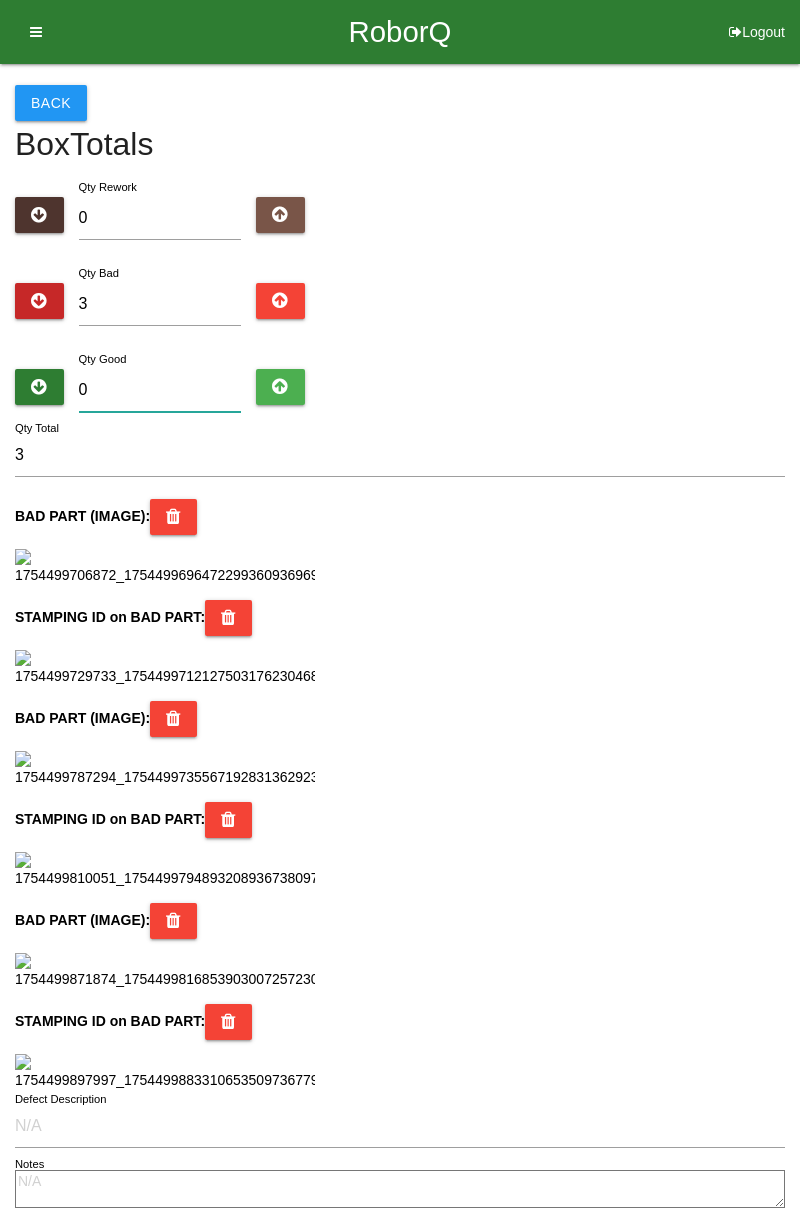 click on "0" at bounding box center (160, 390) 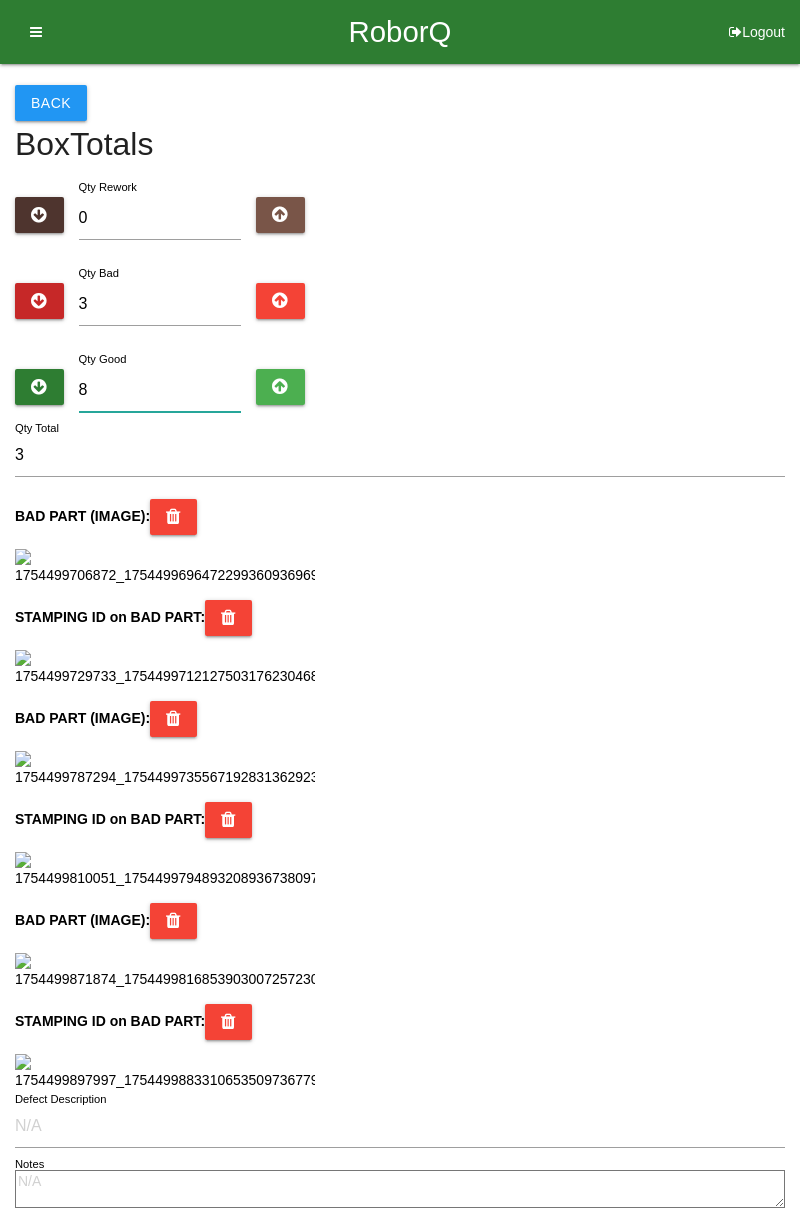 type on "11" 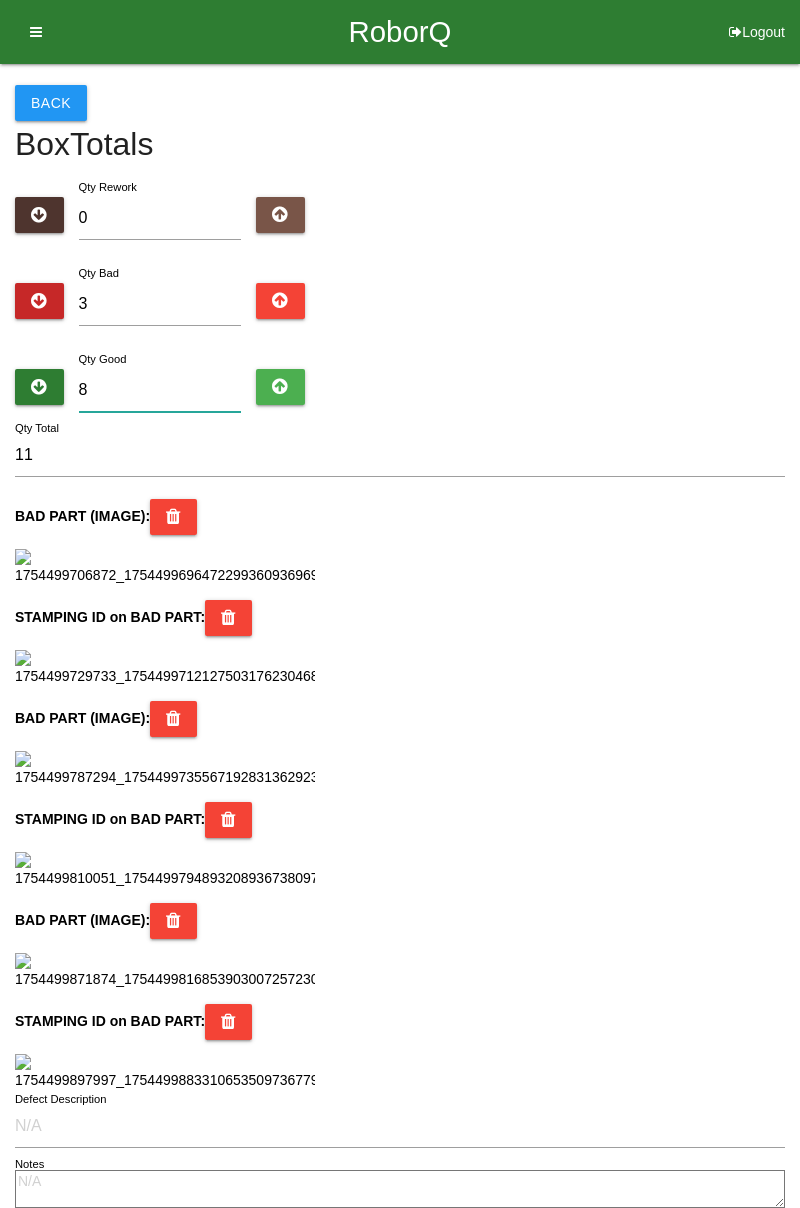 type on "81" 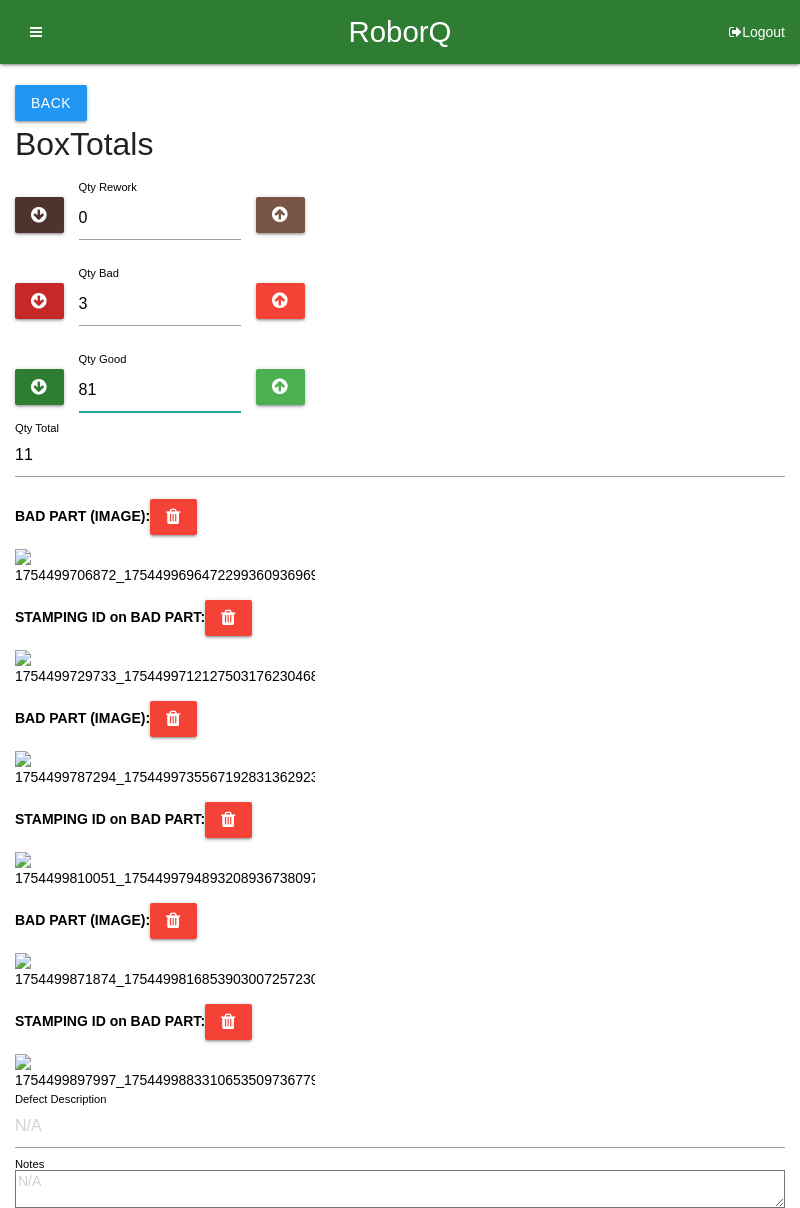type on "84" 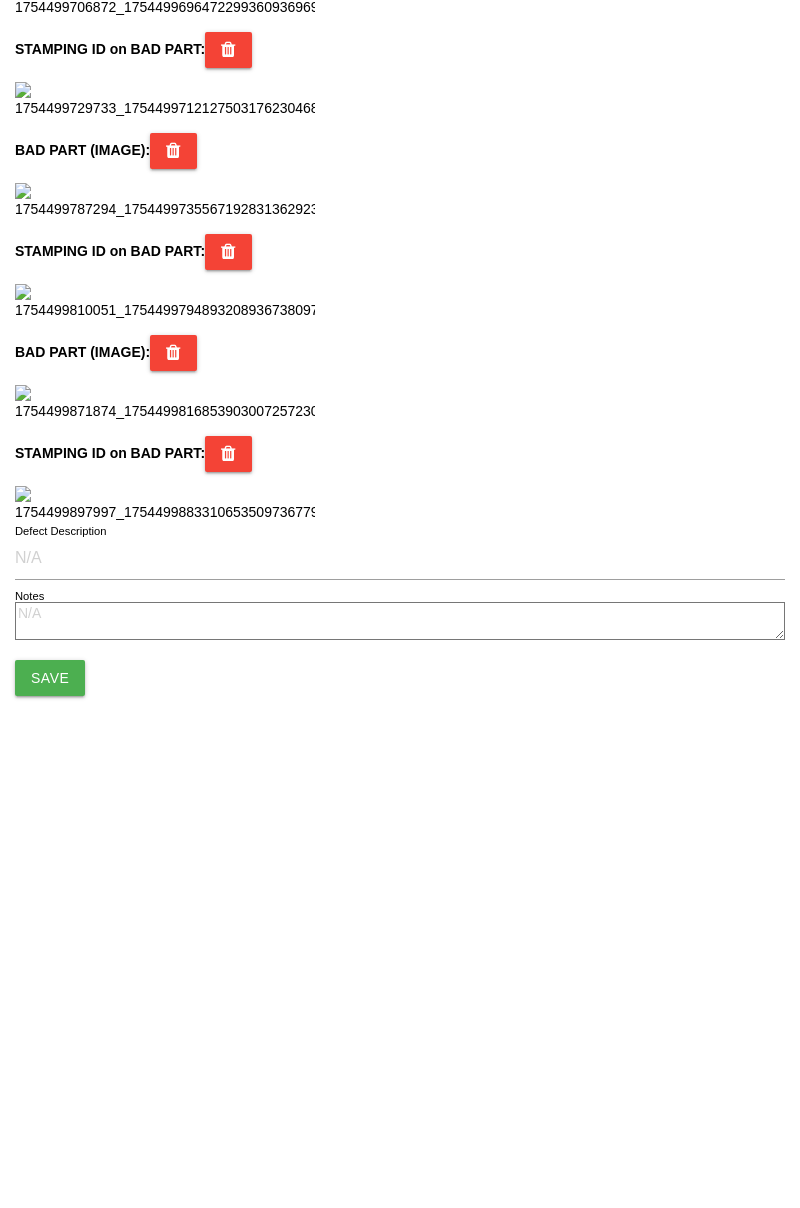 scroll, scrollTop: 1776, scrollLeft: 0, axis: vertical 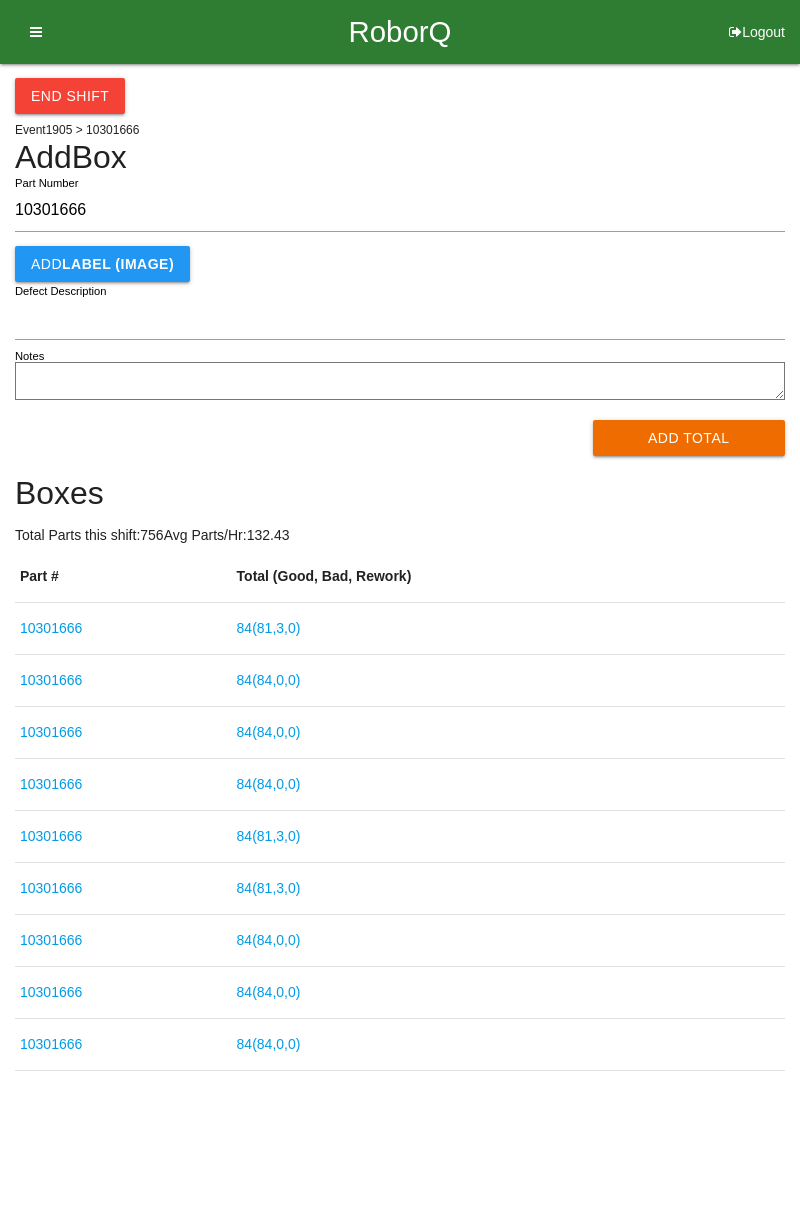 type on "10301666" 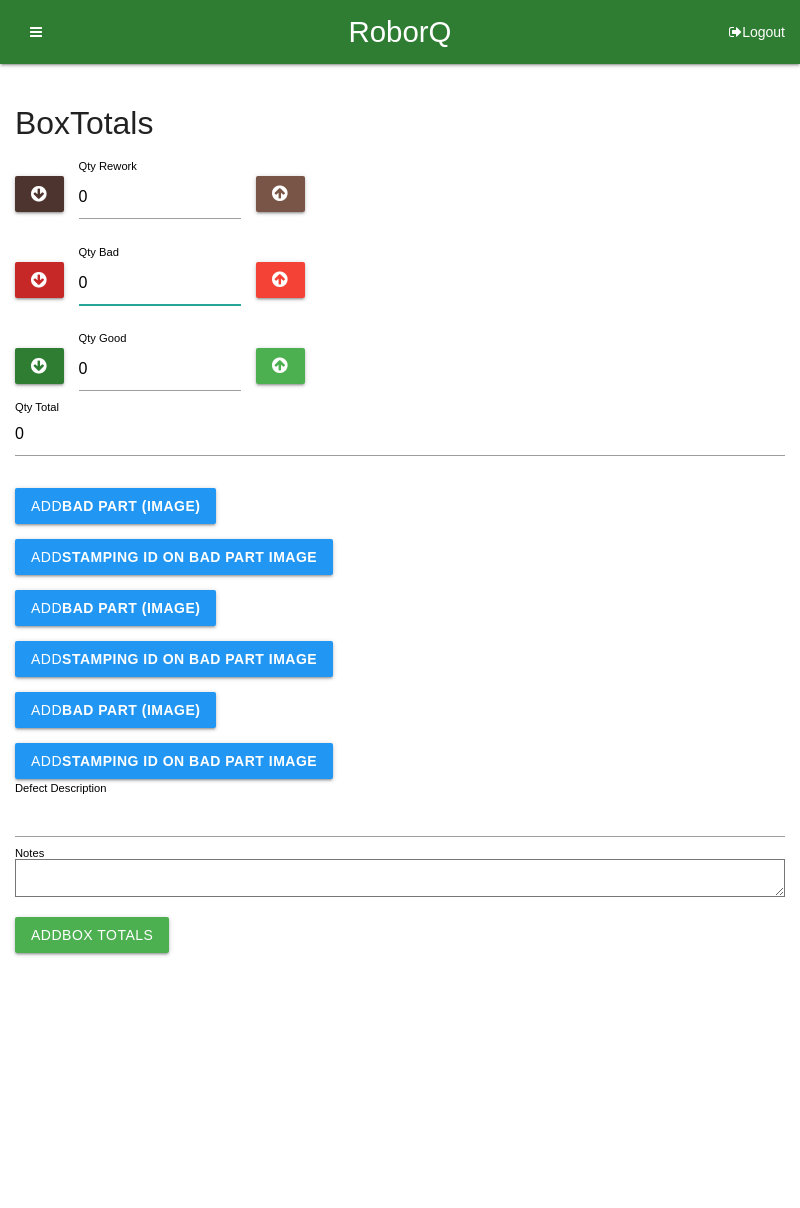 click on "0" at bounding box center (160, 283) 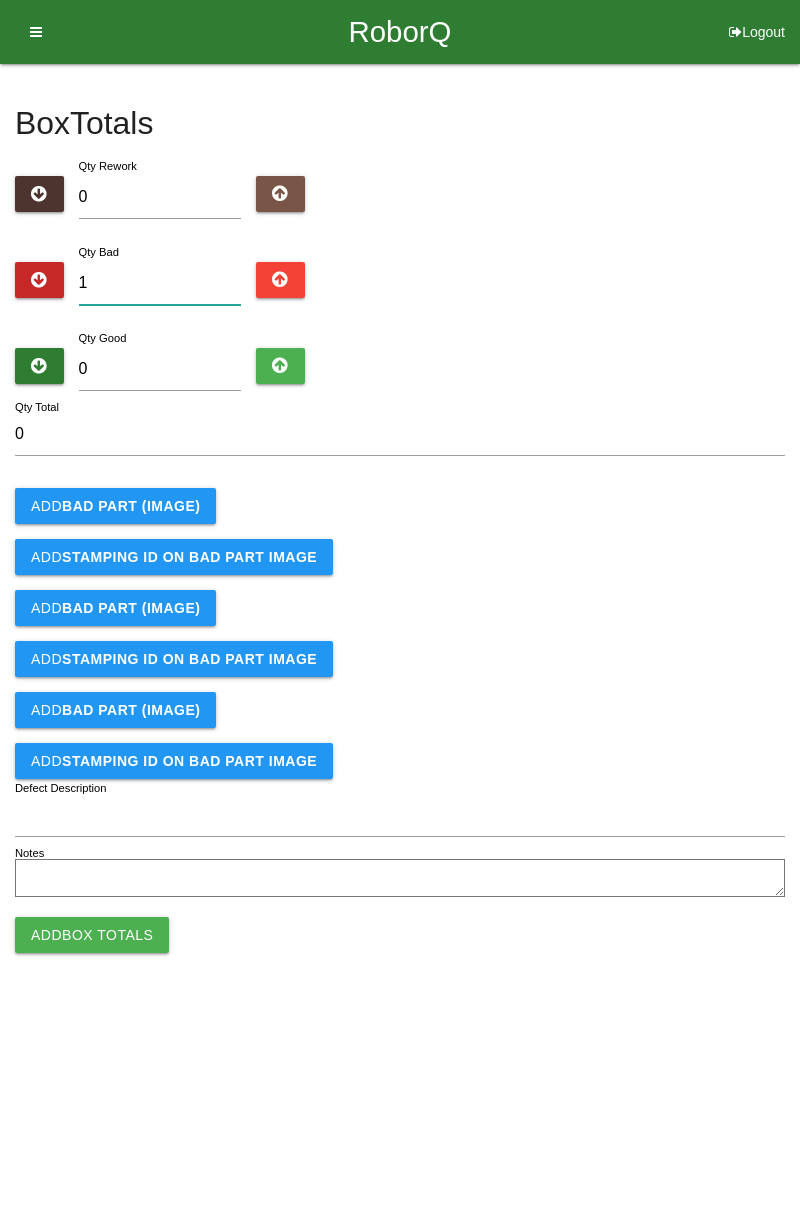 type on "1" 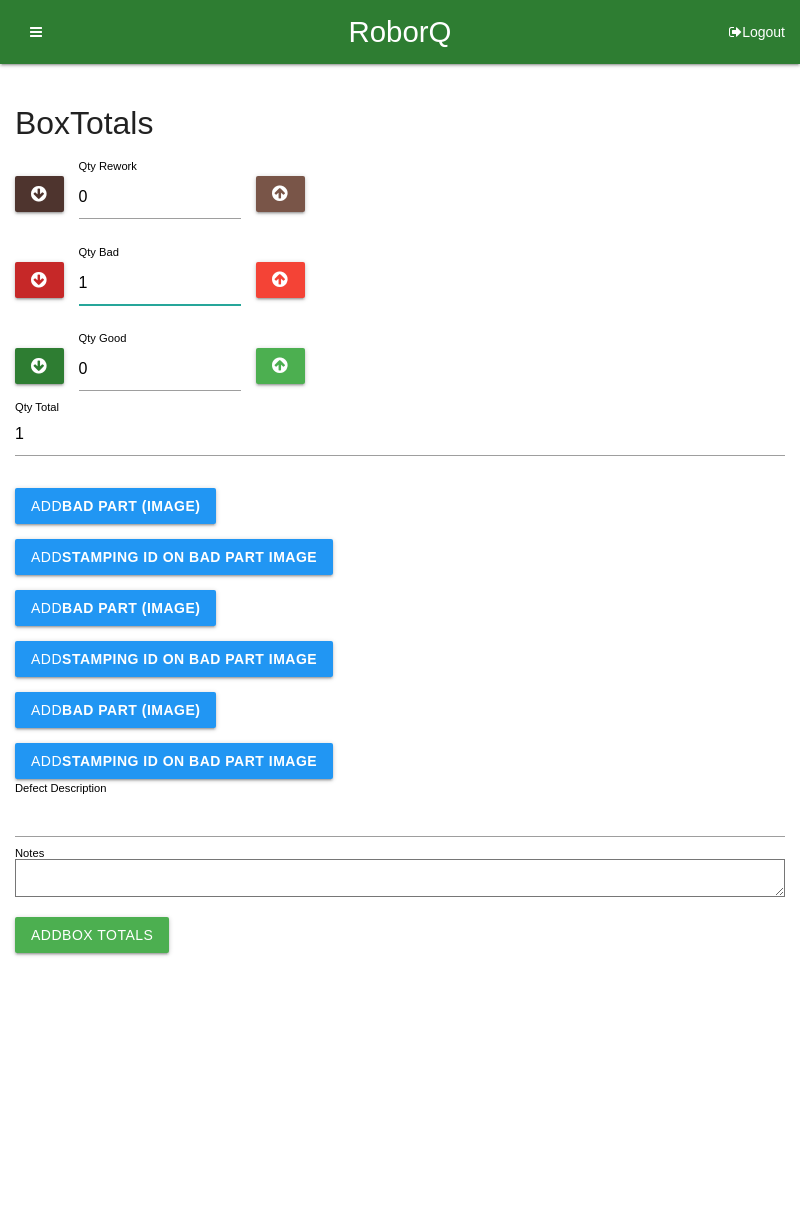 type on "1" 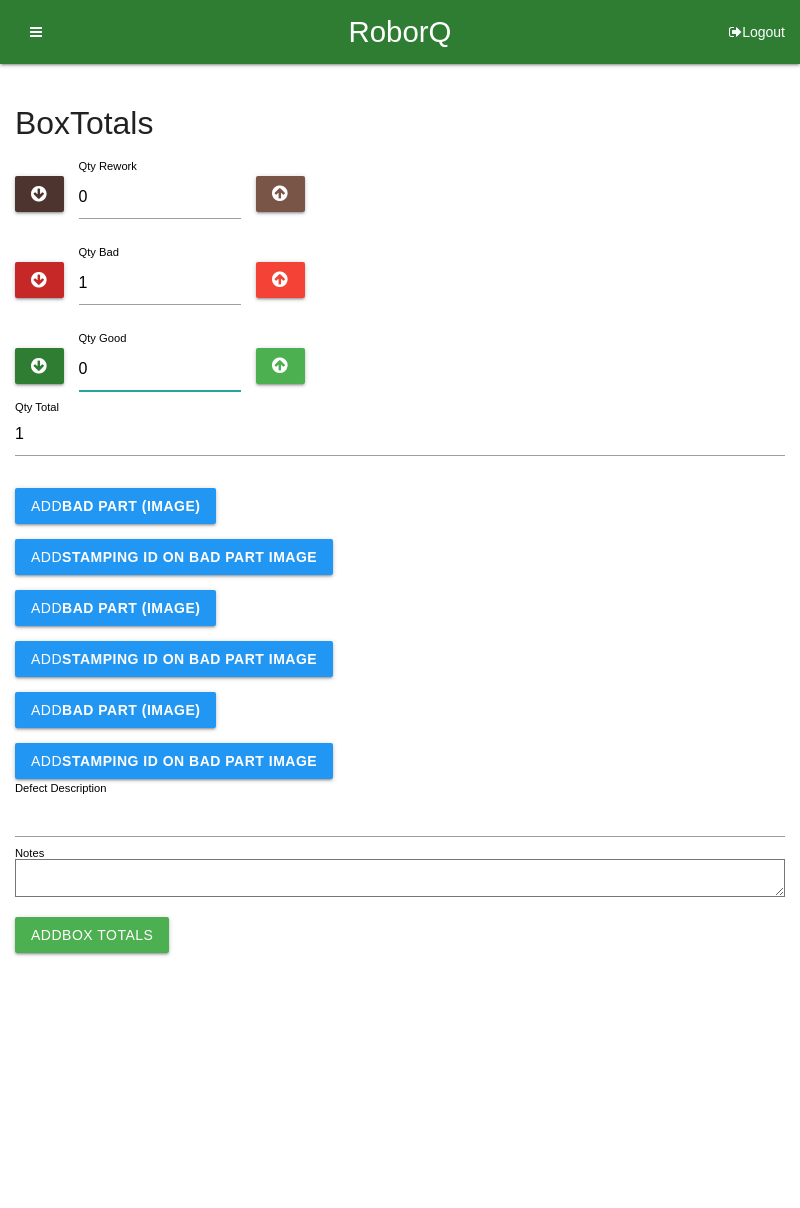 click on "0" at bounding box center [160, 369] 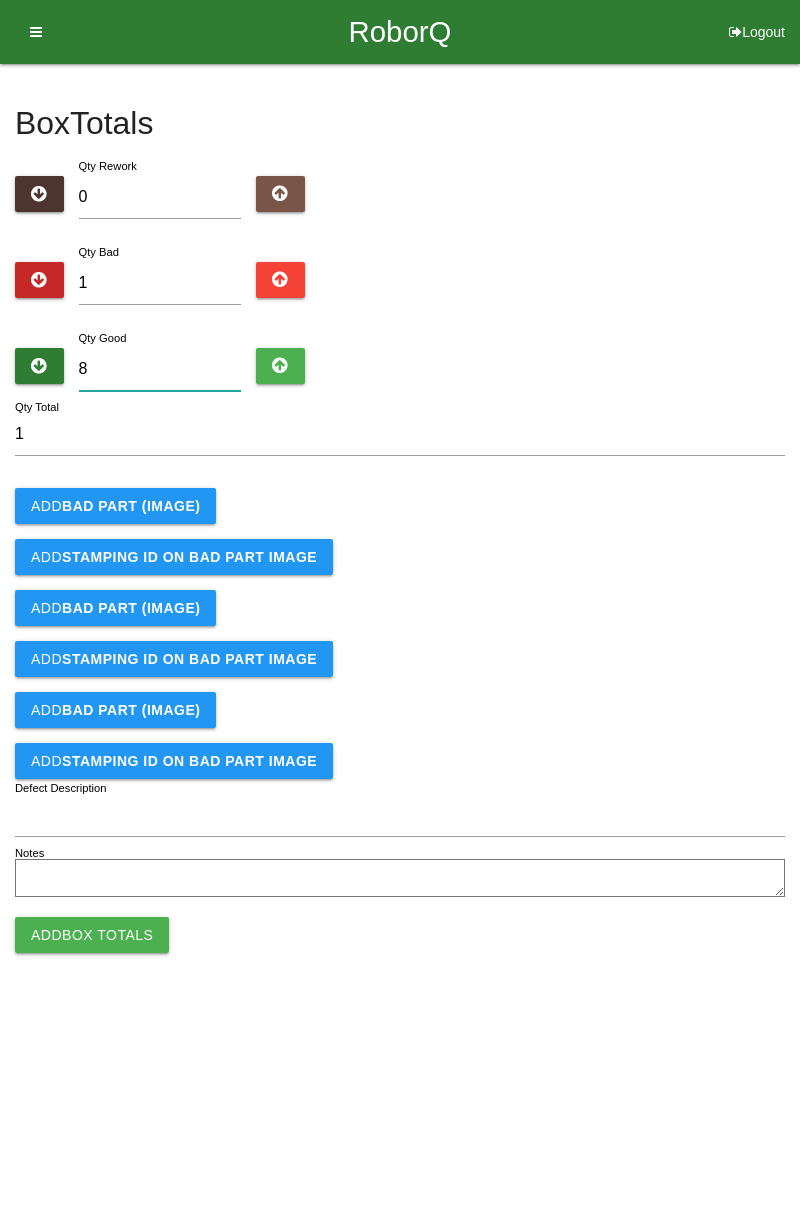 type on "9" 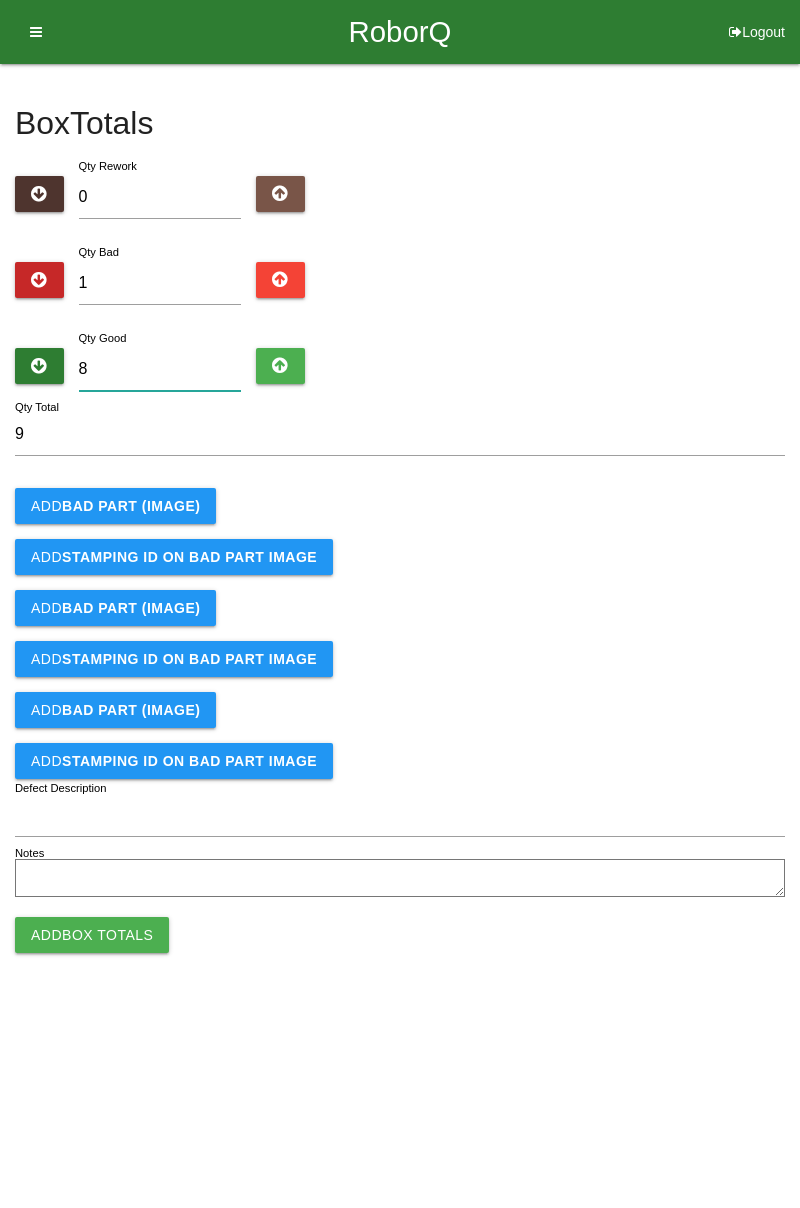 type on "83" 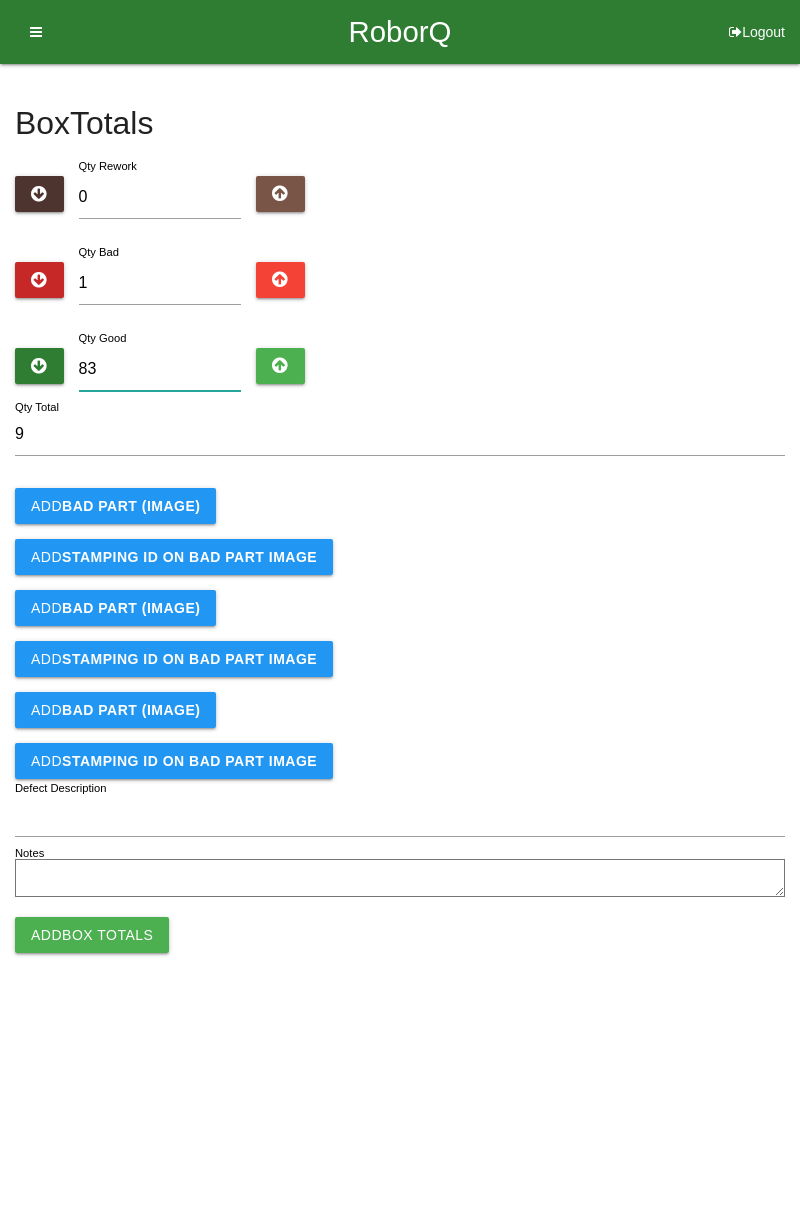 type on "84" 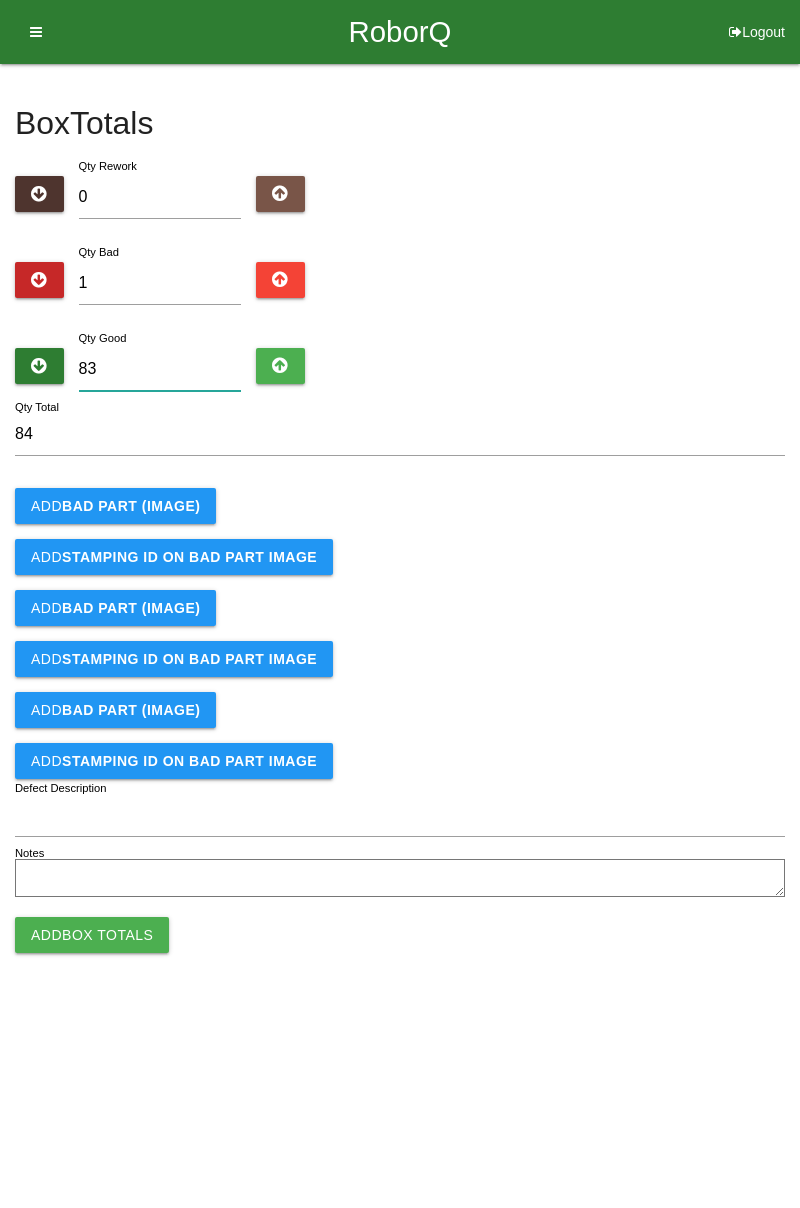 type on "83" 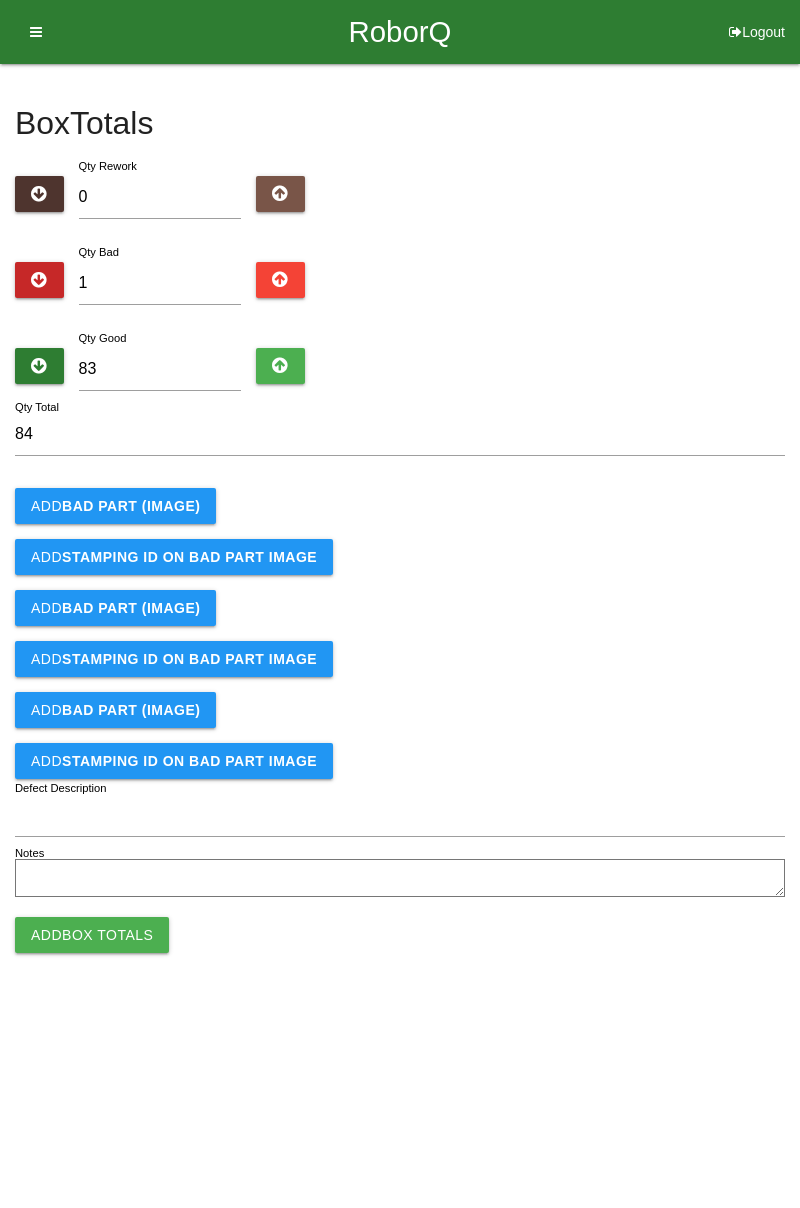 click on "BAD PART (IMAGE)" at bounding box center (131, 506) 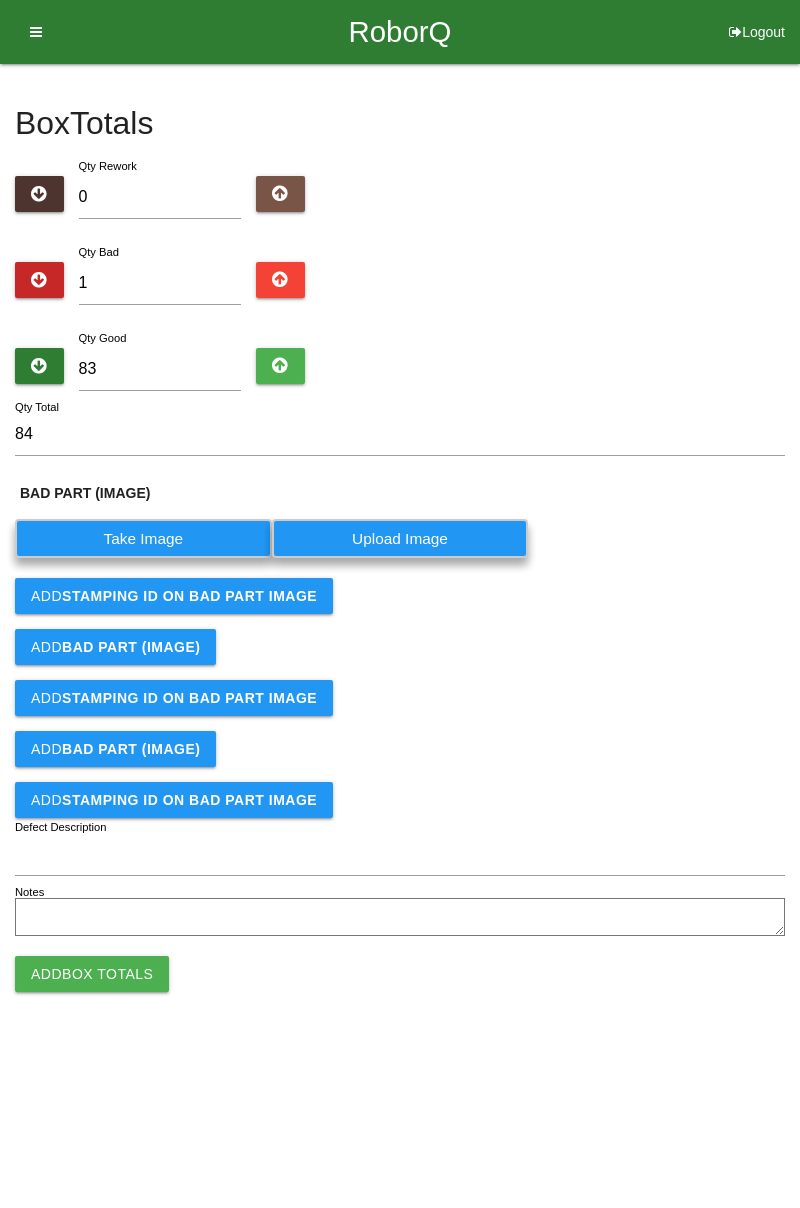 click on "Take Image" at bounding box center (143, 538) 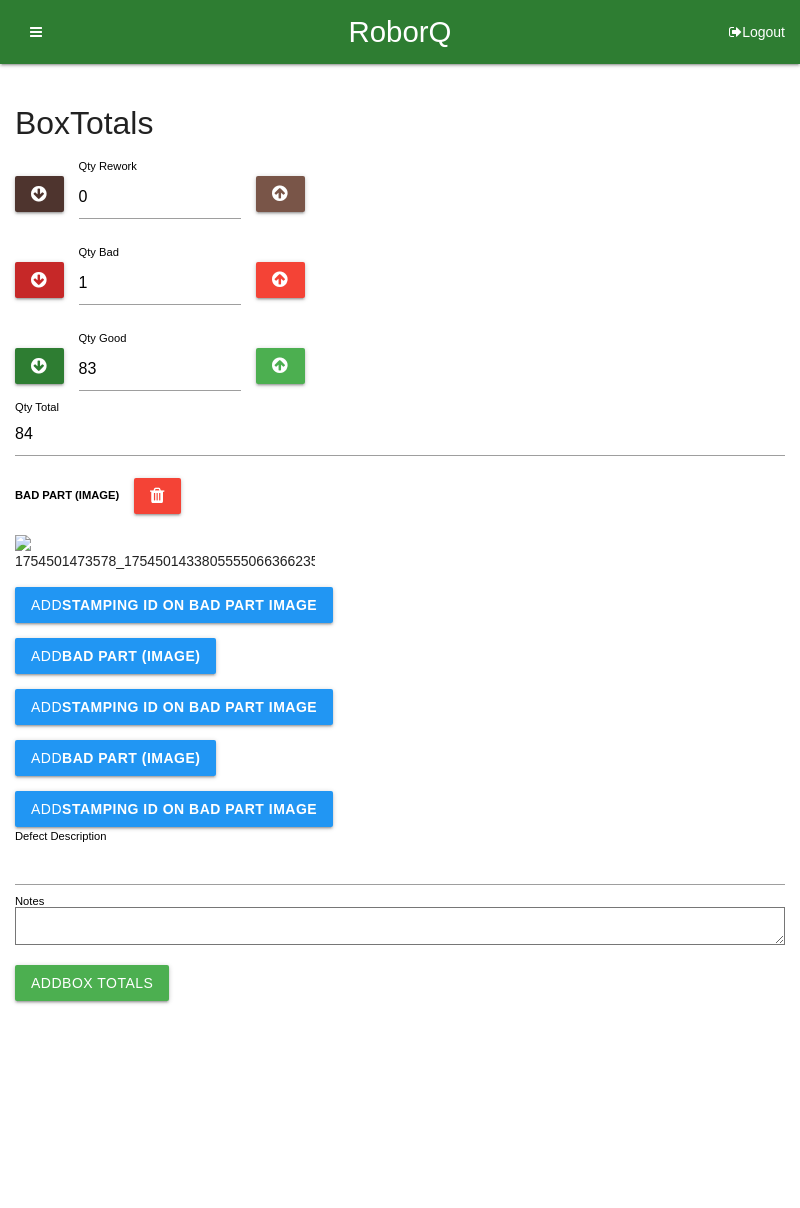 click on "Add  STAMPING ID on BAD PART Image" at bounding box center [174, 605] 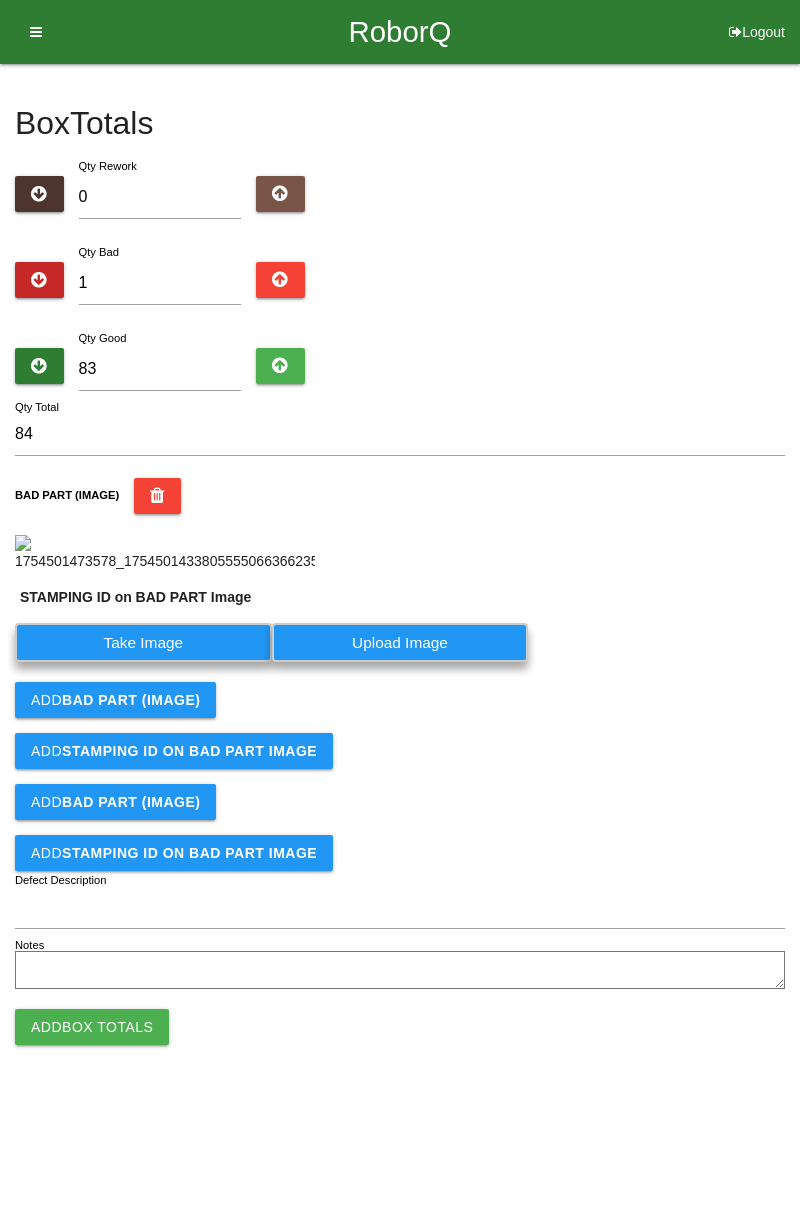 click on "Take Image" at bounding box center [143, 642] 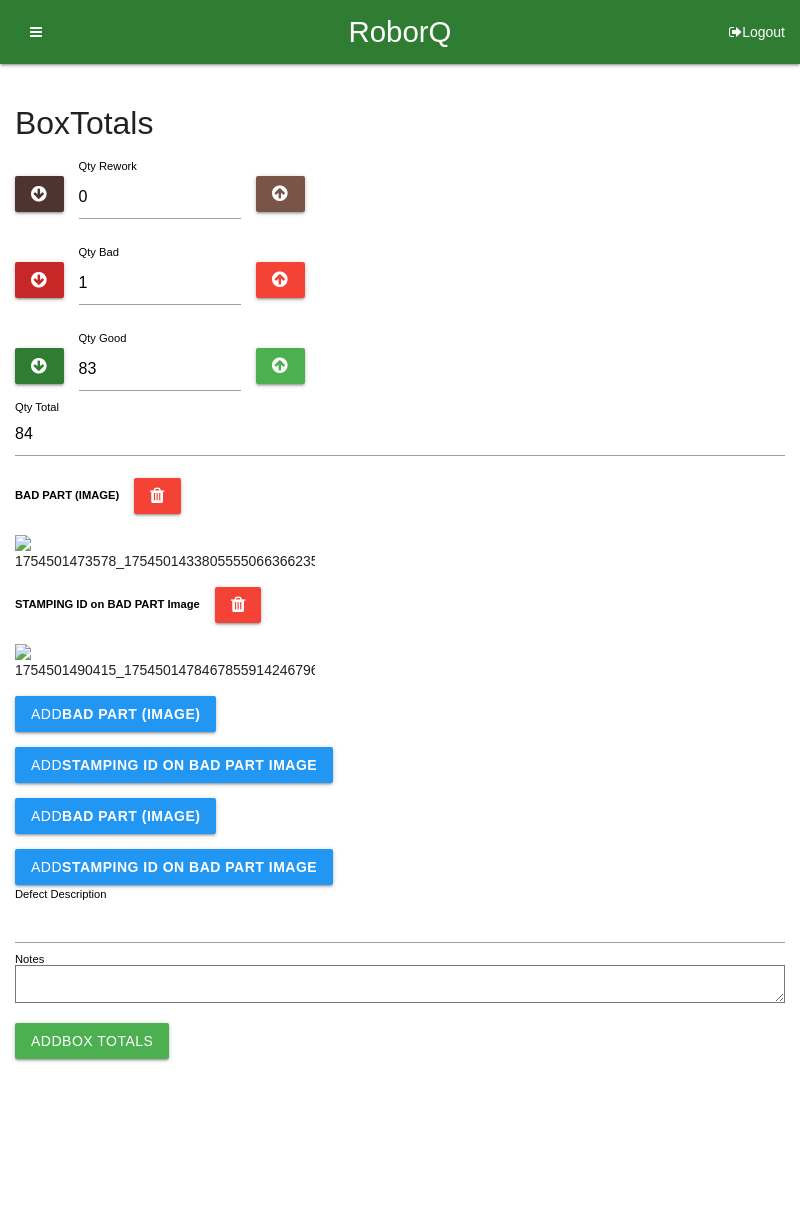 scroll, scrollTop: 440, scrollLeft: 0, axis: vertical 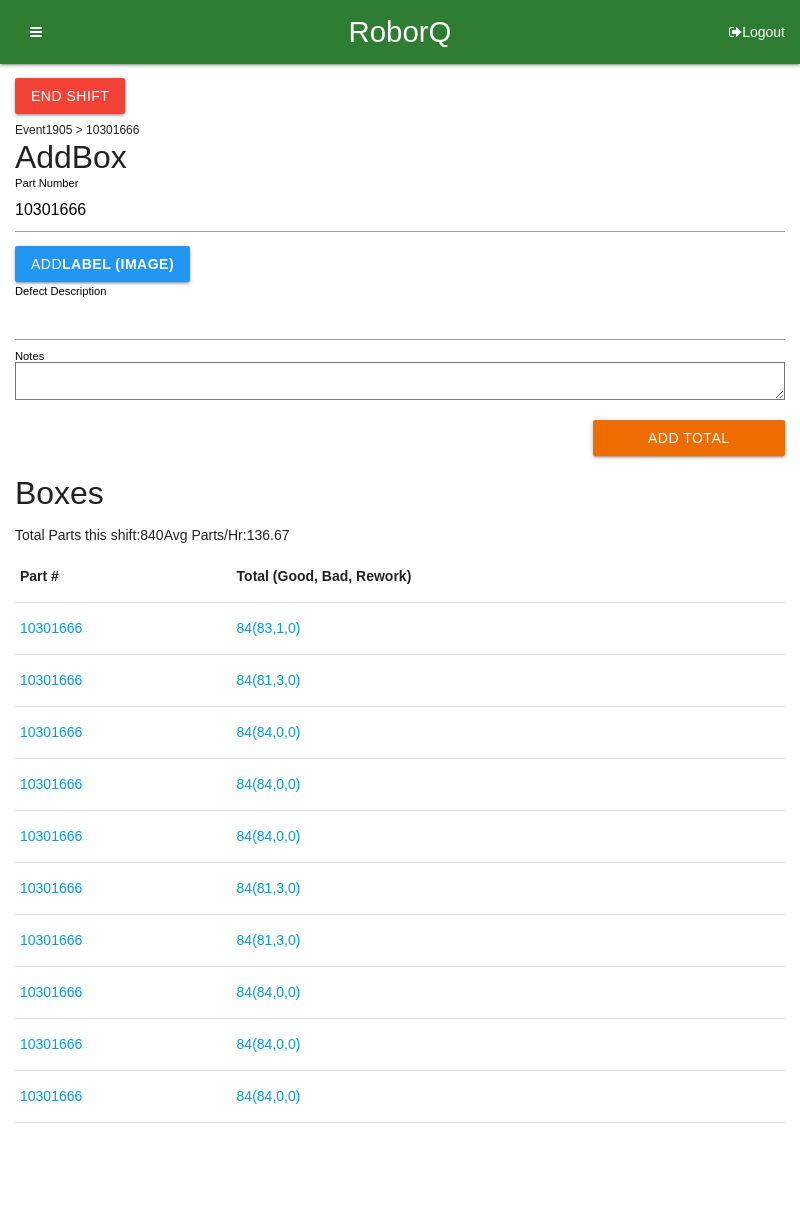 type on "10301666" 